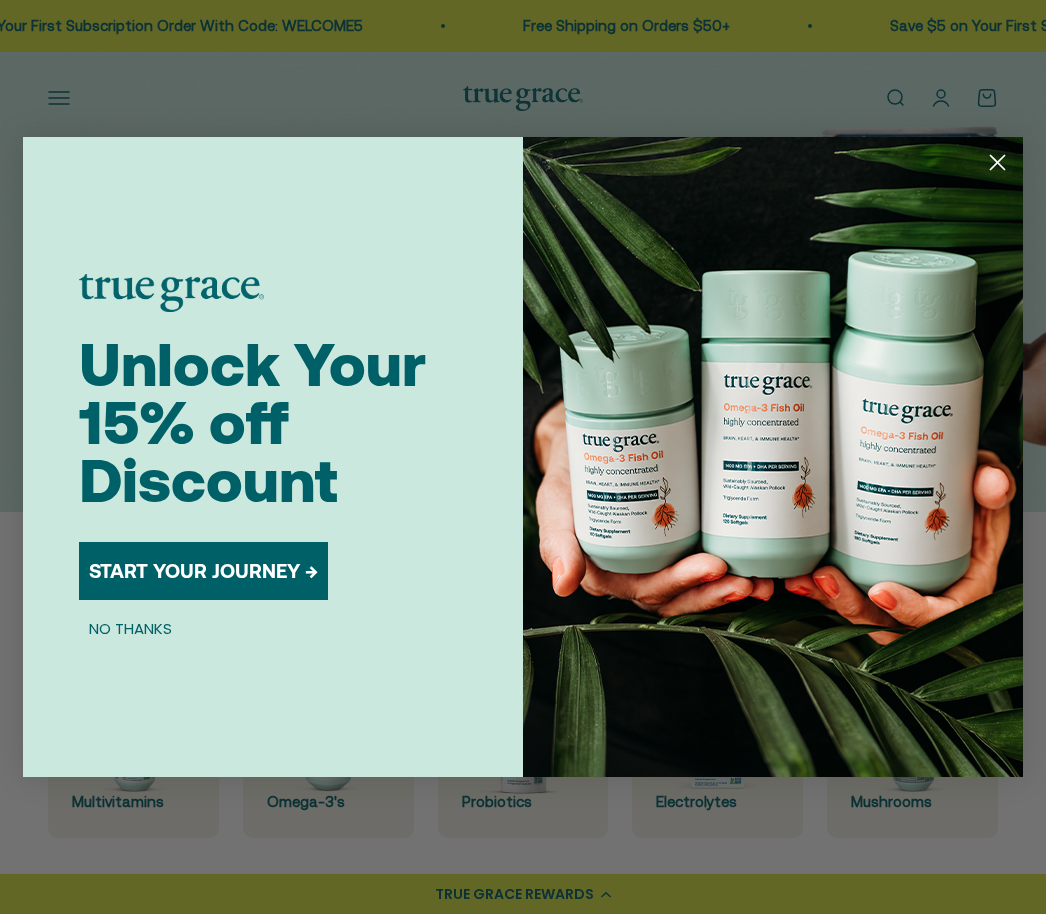 scroll, scrollTop: 0, scrollLeft: 0, axis: both 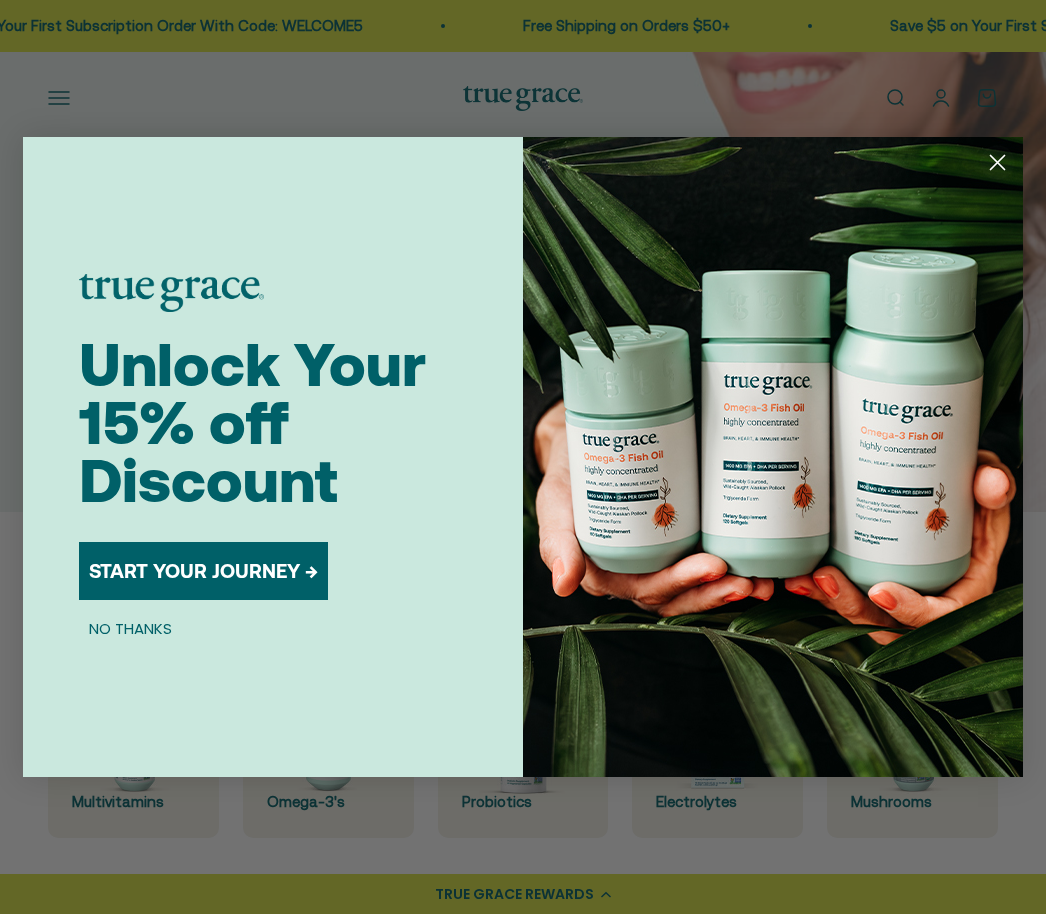 click on "START YOUR JOURNEY →" at bounding box center (203, 571) 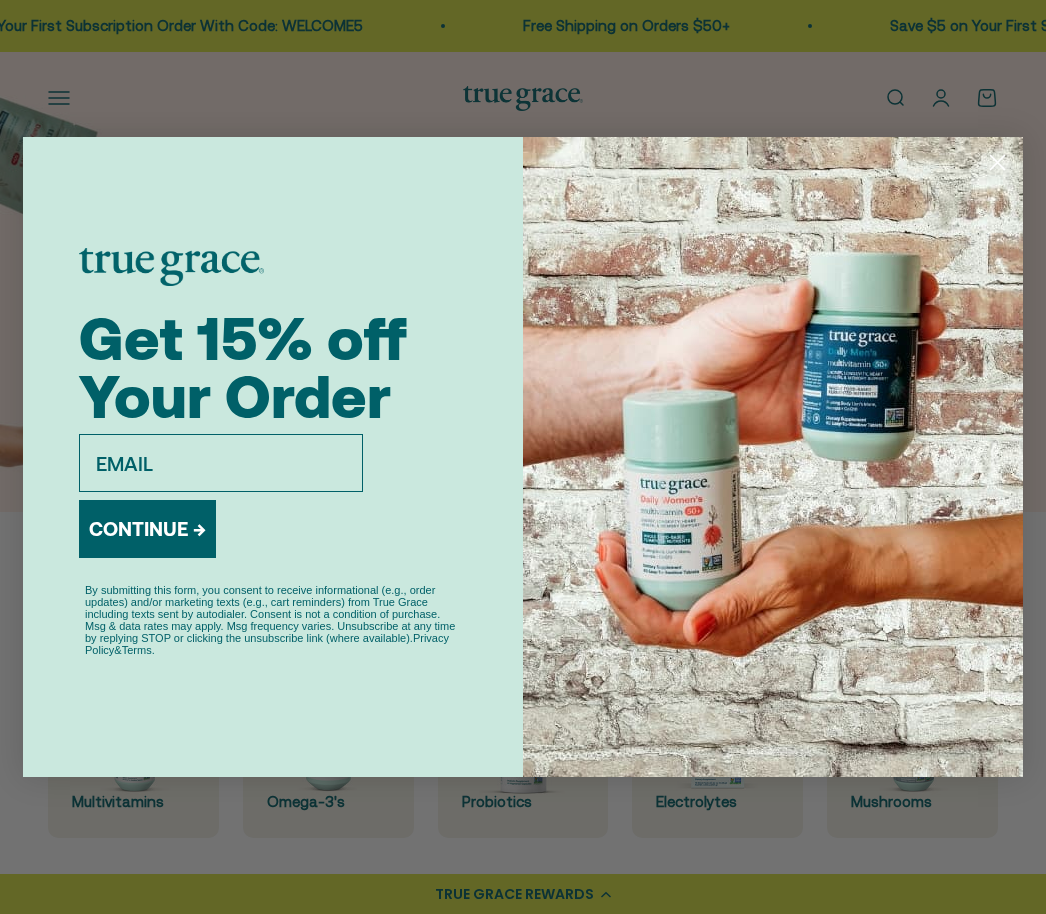 click on "CONTINUE →" at bounding box center (147, 529) 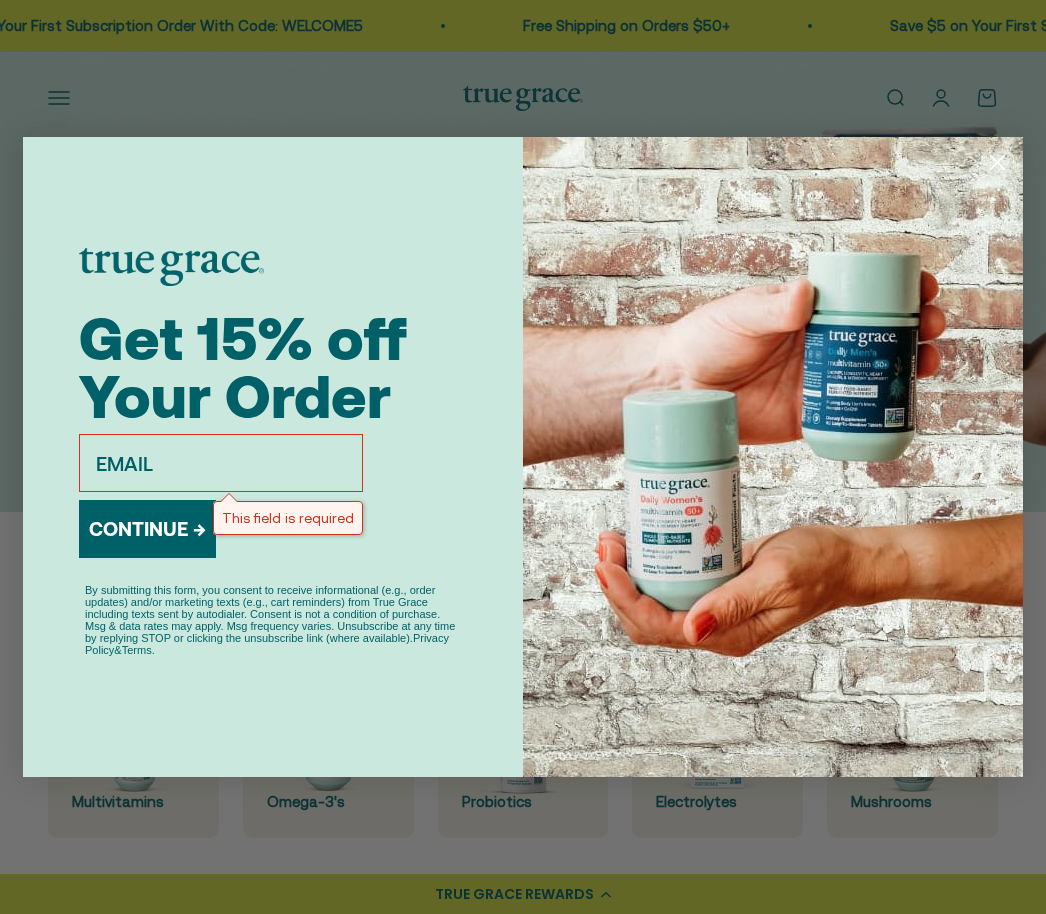click on "Get 15% off Your Order email This field is required CONTINUE → By submitting this form, you consent to receive informational (e.g., order updates) and/or marketing texts (e.g., cart reminders) from True Grace including texts sent by autodialer. Consent is not a condition of purchase. Msg & data rates may apply. Msg frequency varies. Unsubscribe at any time by replying STOP or clicking the unsubscribe link (where available).  Privacy Policy  &  Terms ." at bounding box center (301, 457) 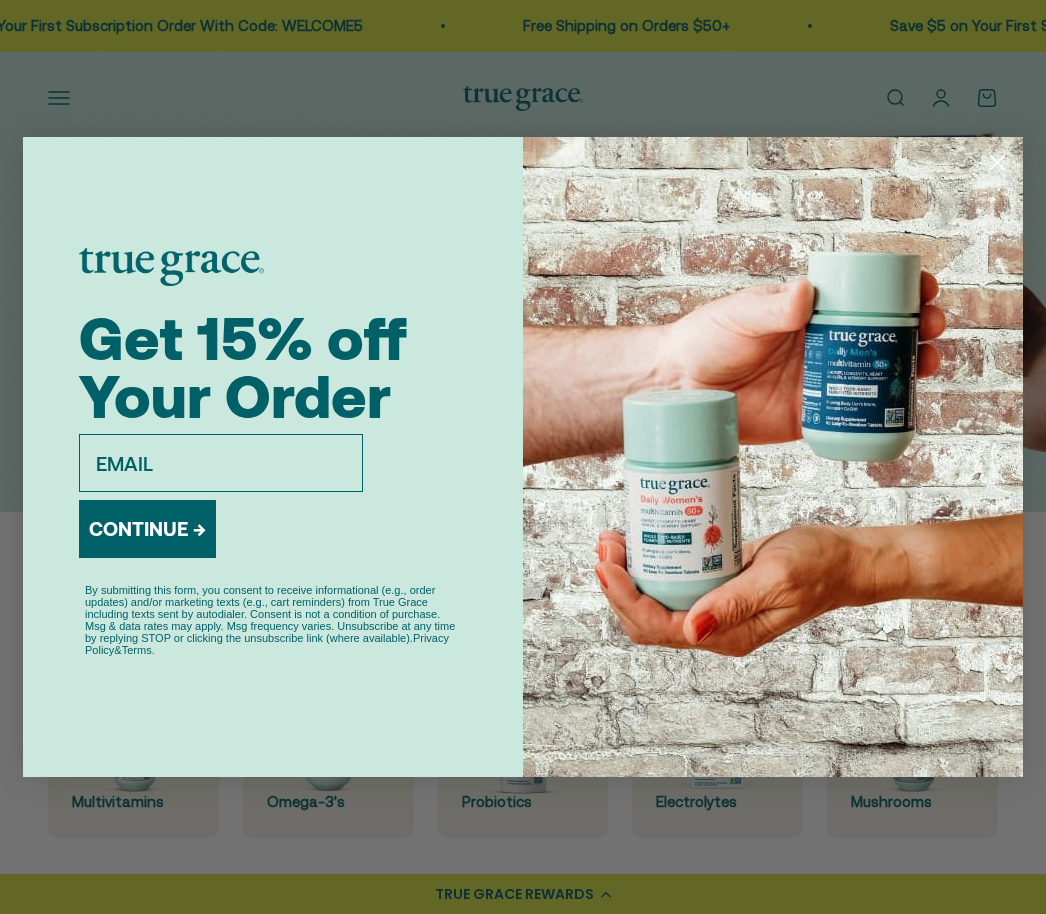 click on "email" at bounding box center (221, 463) 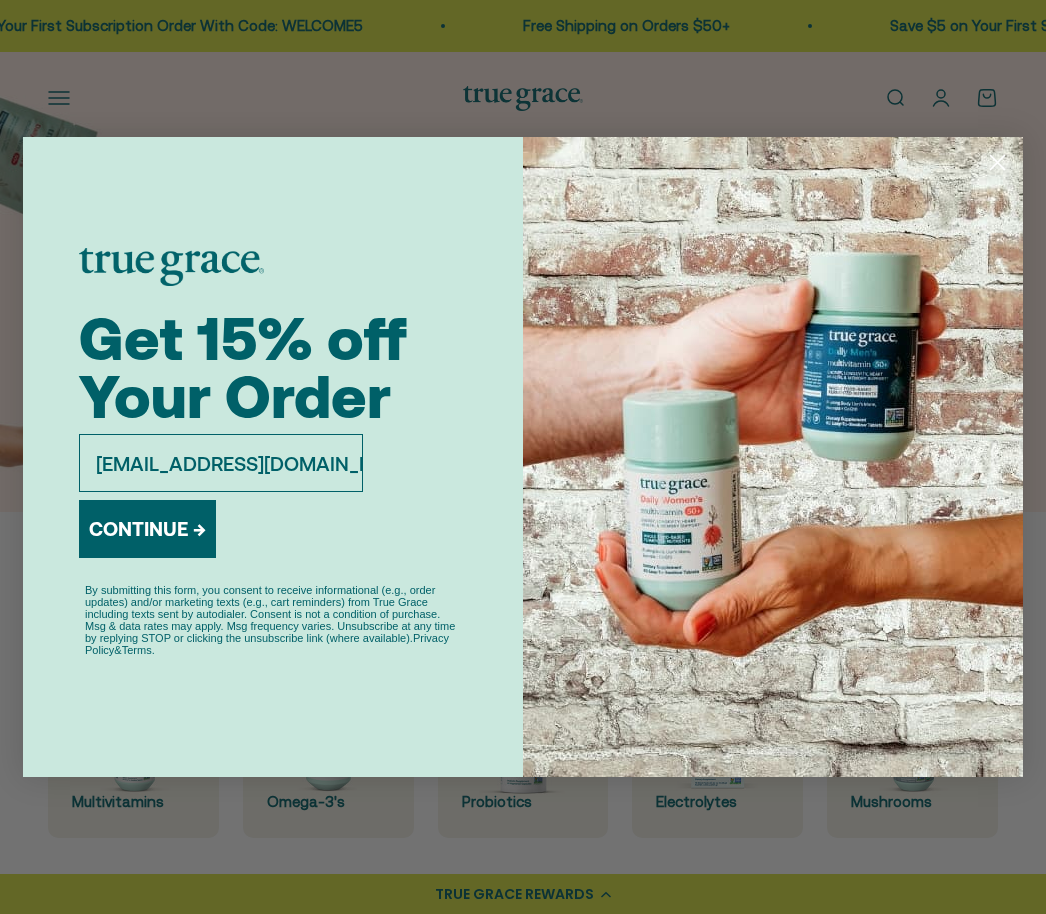 type on "harrylusk@netzero.net" 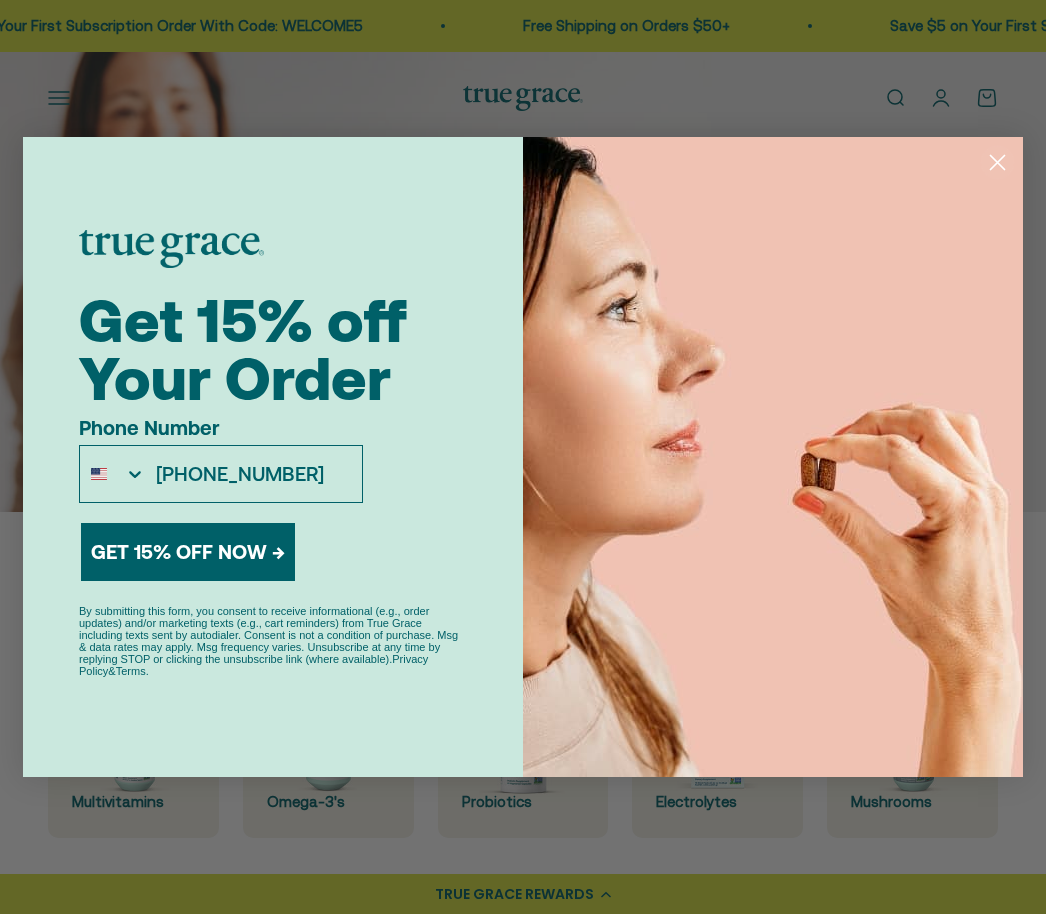 type on "502-639-0253" 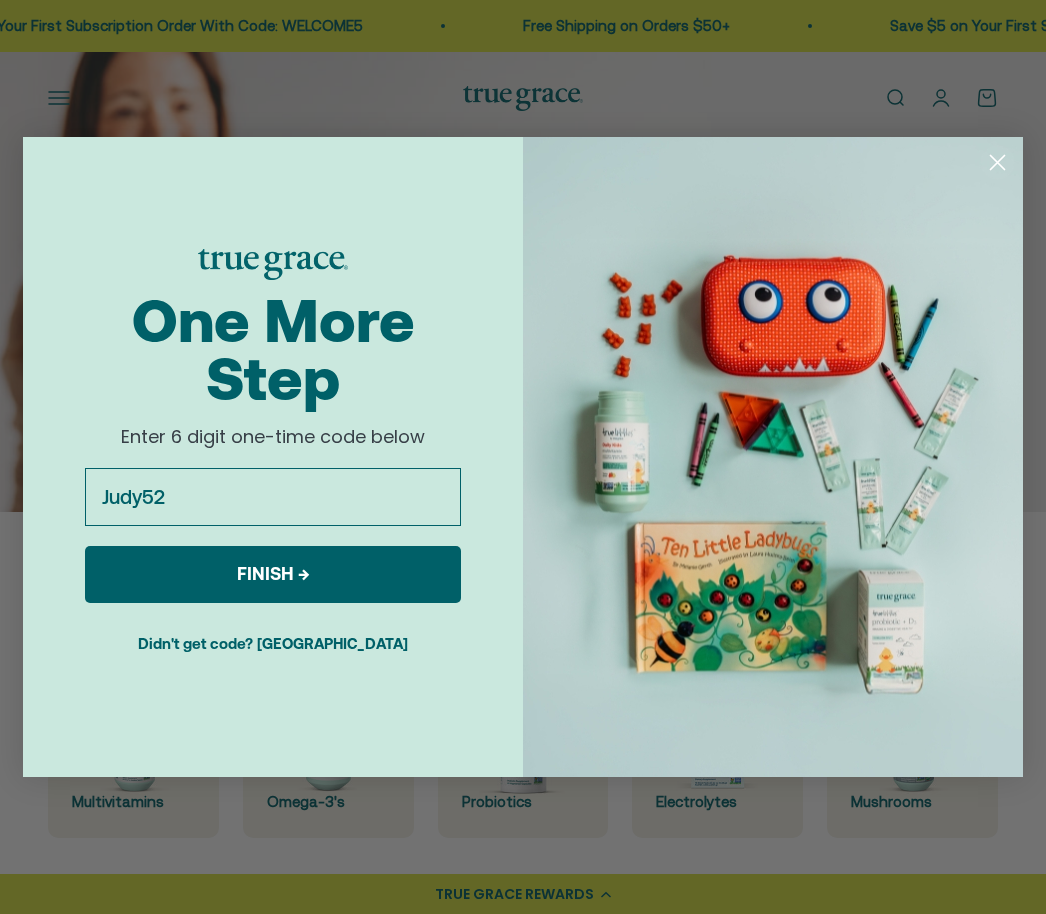 type on "Judy52" 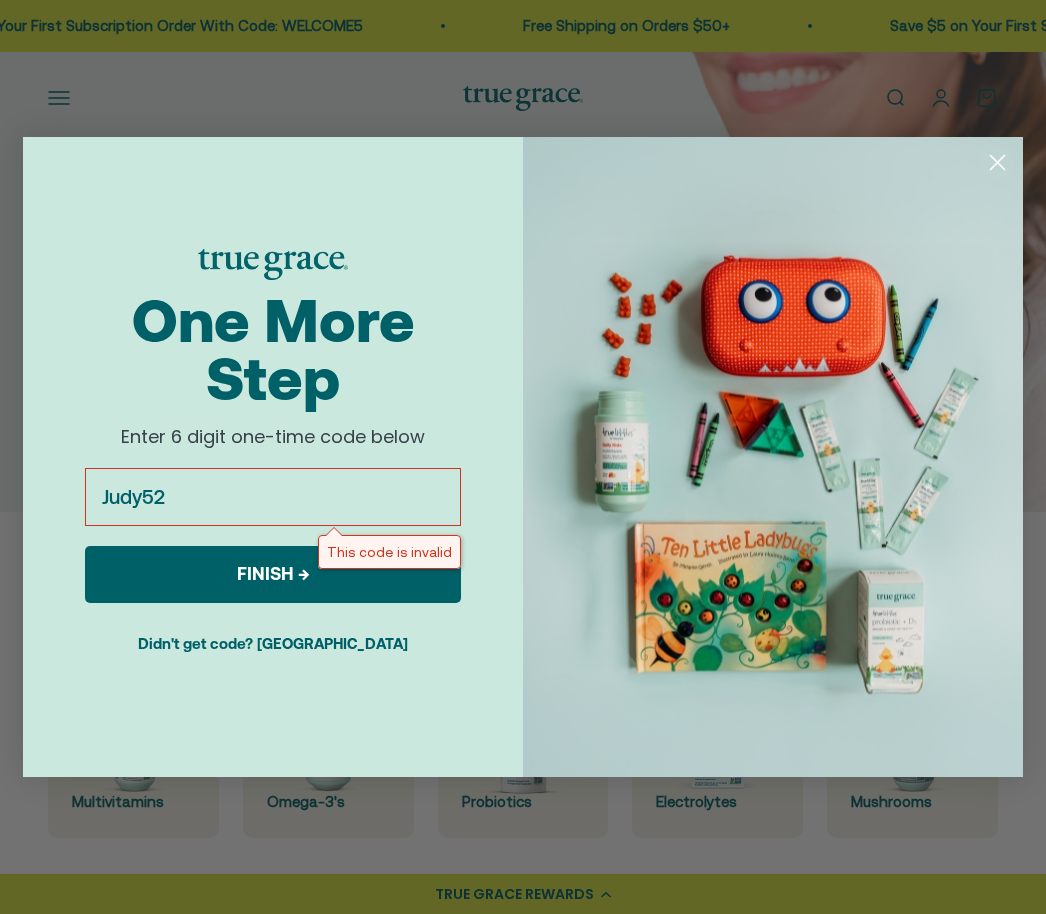 click on "FINISH →" at bounding box center (273, 574) 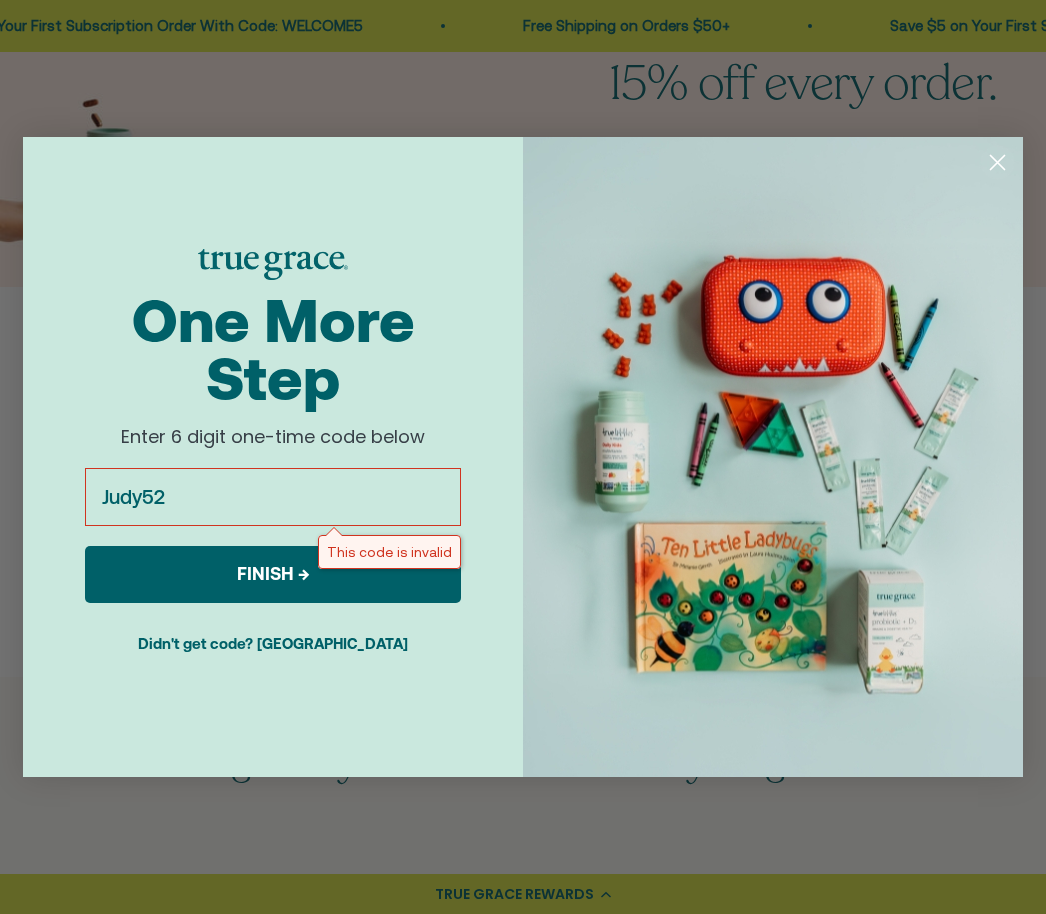 scroll, scrollTop: 0, scrollLeft: 0, axis: both 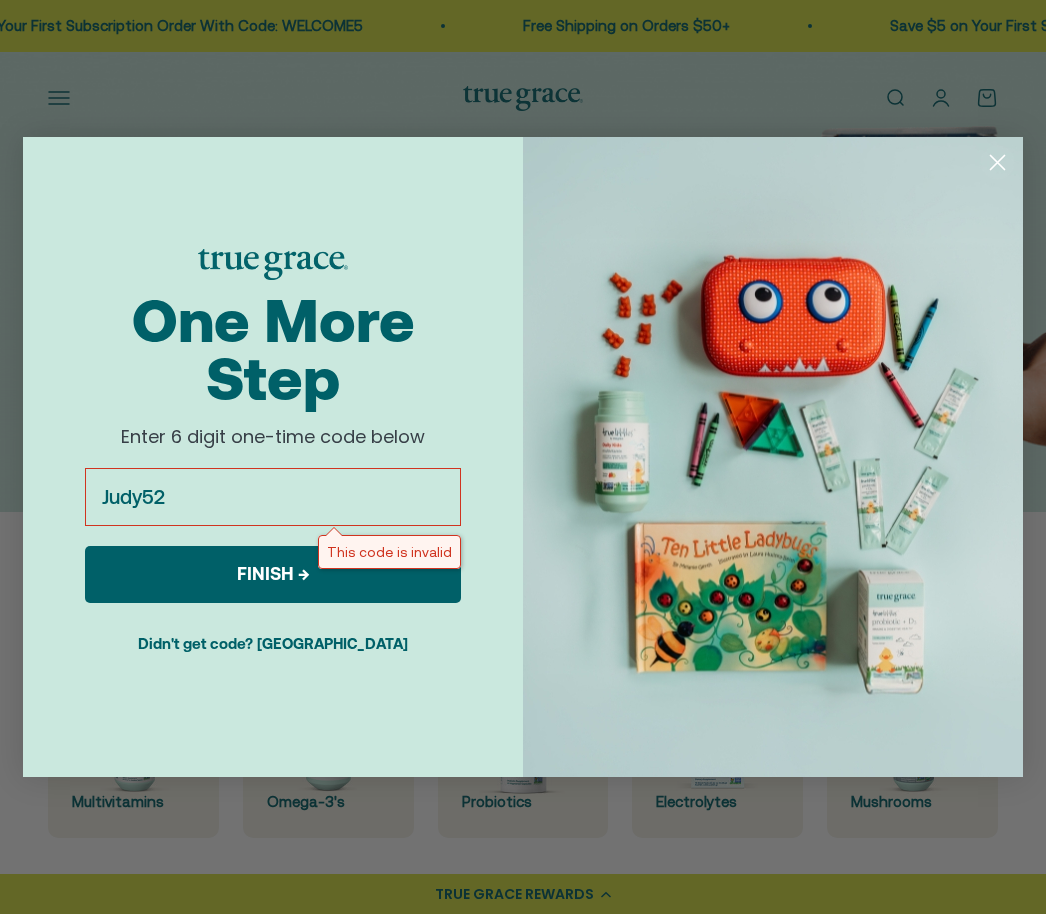 click on "Close dialog
One More Step
Enter 6 digit one-time code below Enter code Judy52 This code is invalid FINISH → Didn't get code? Resend Submit" at bounding box center (523, 457) 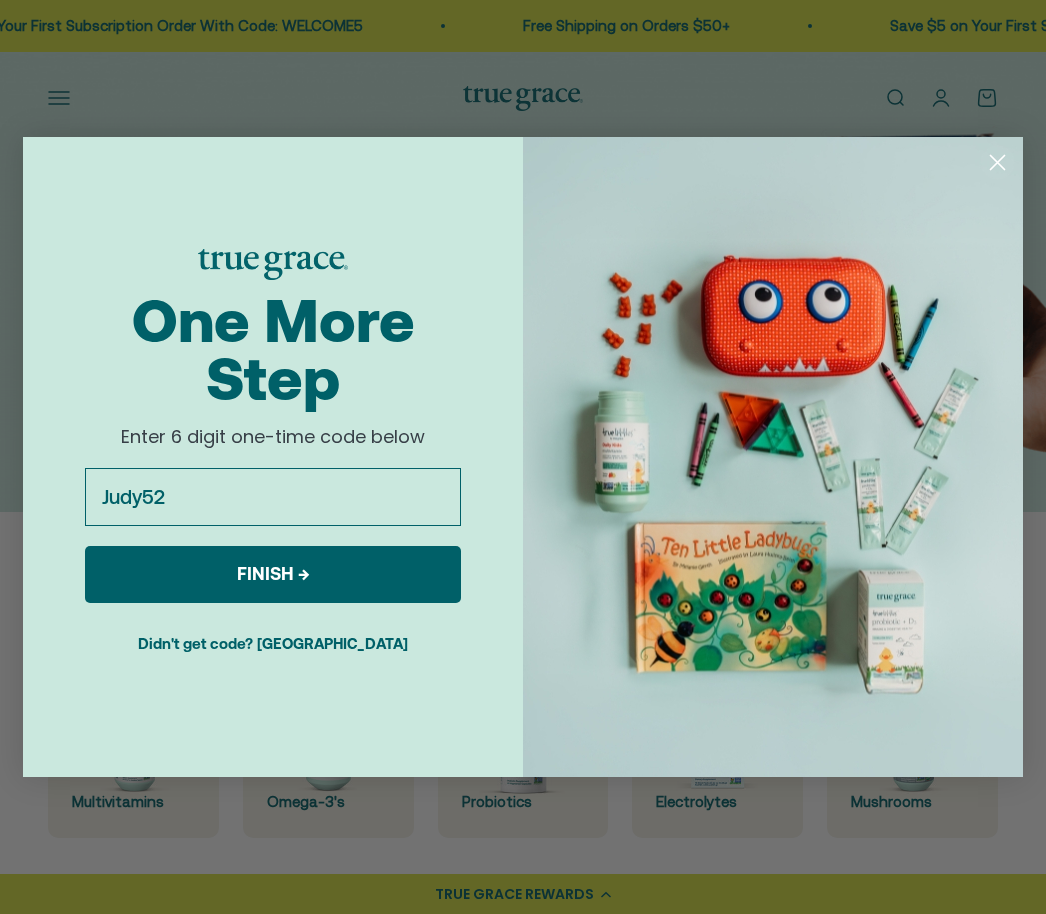 click on "Close dialog
One More Step
Enter 6 digit one-time code below Enter code Judy52 FINISH → Didn't get code? Resend Submit" at bounding box center (523, 457) 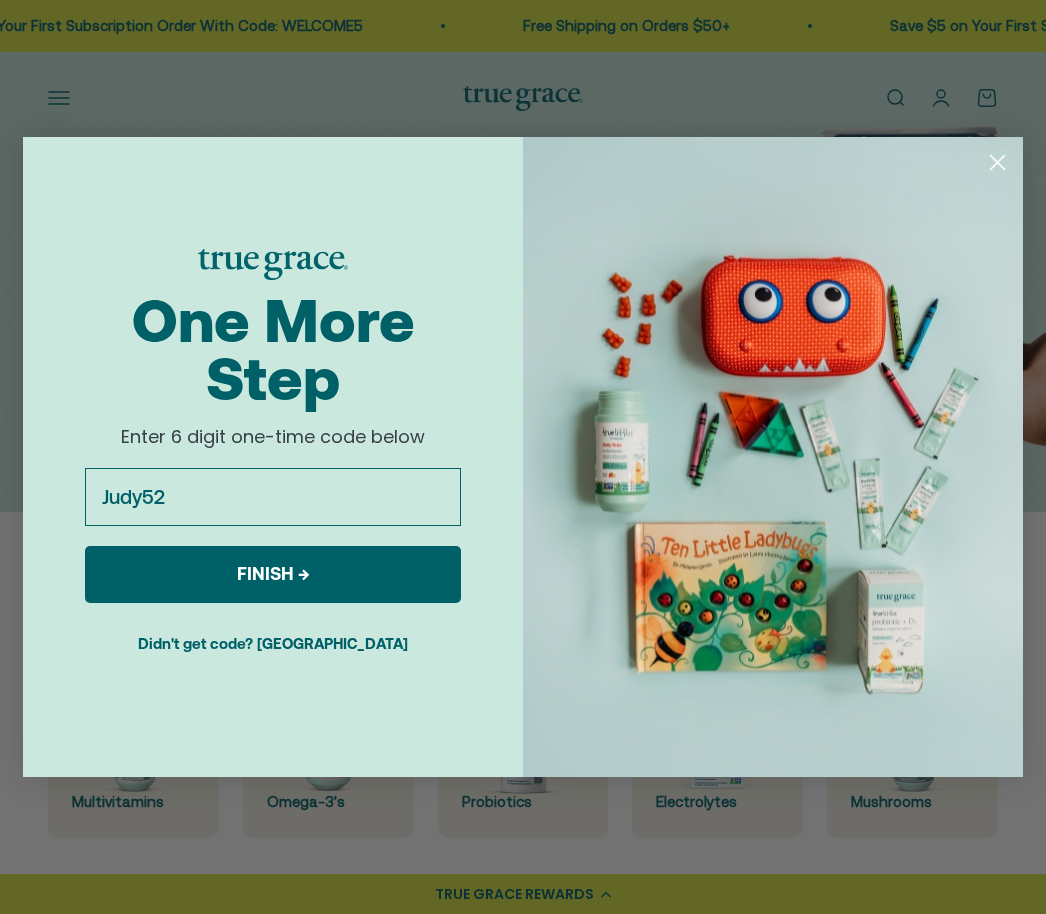 click on "One More Step
Enter 6 digit one-time code below Enter code Judy52 FINISH → Didn't get code? Resend" at bounding box center [301, 457] 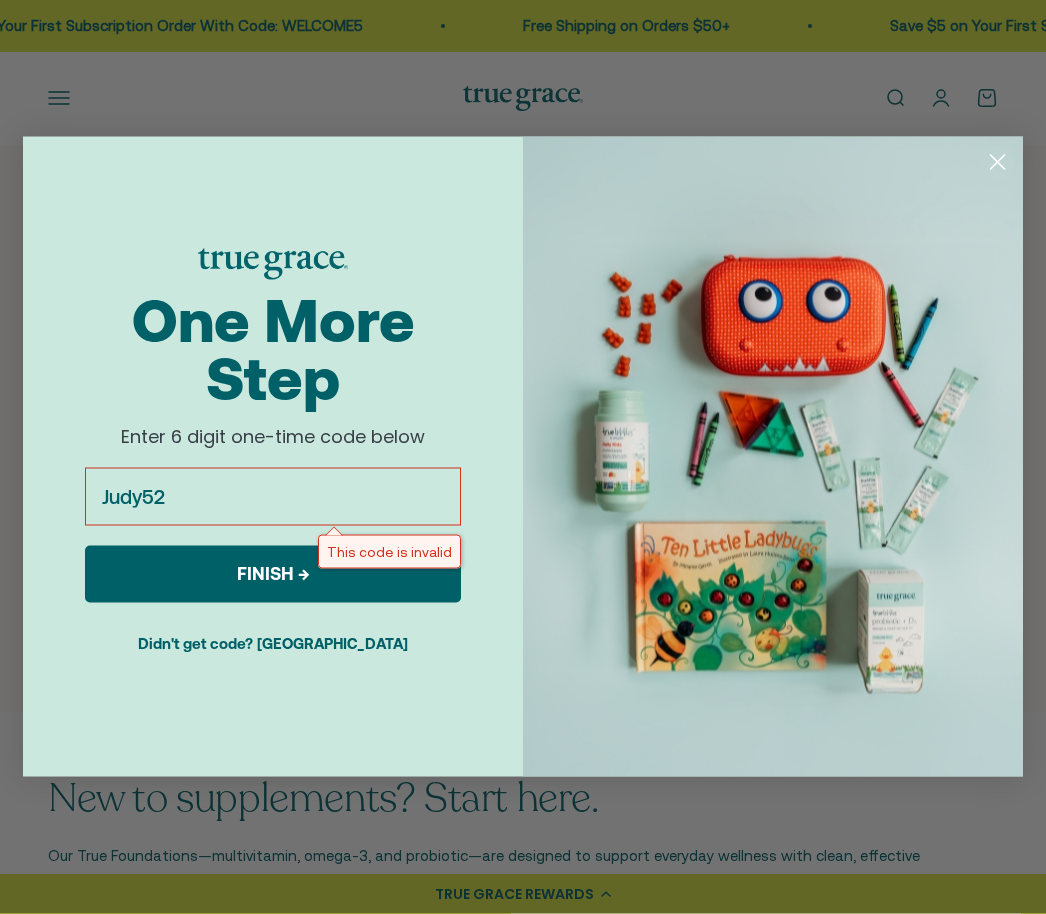 scroll, scrollTop: 828, scrollLeft: 0, axis: vertical 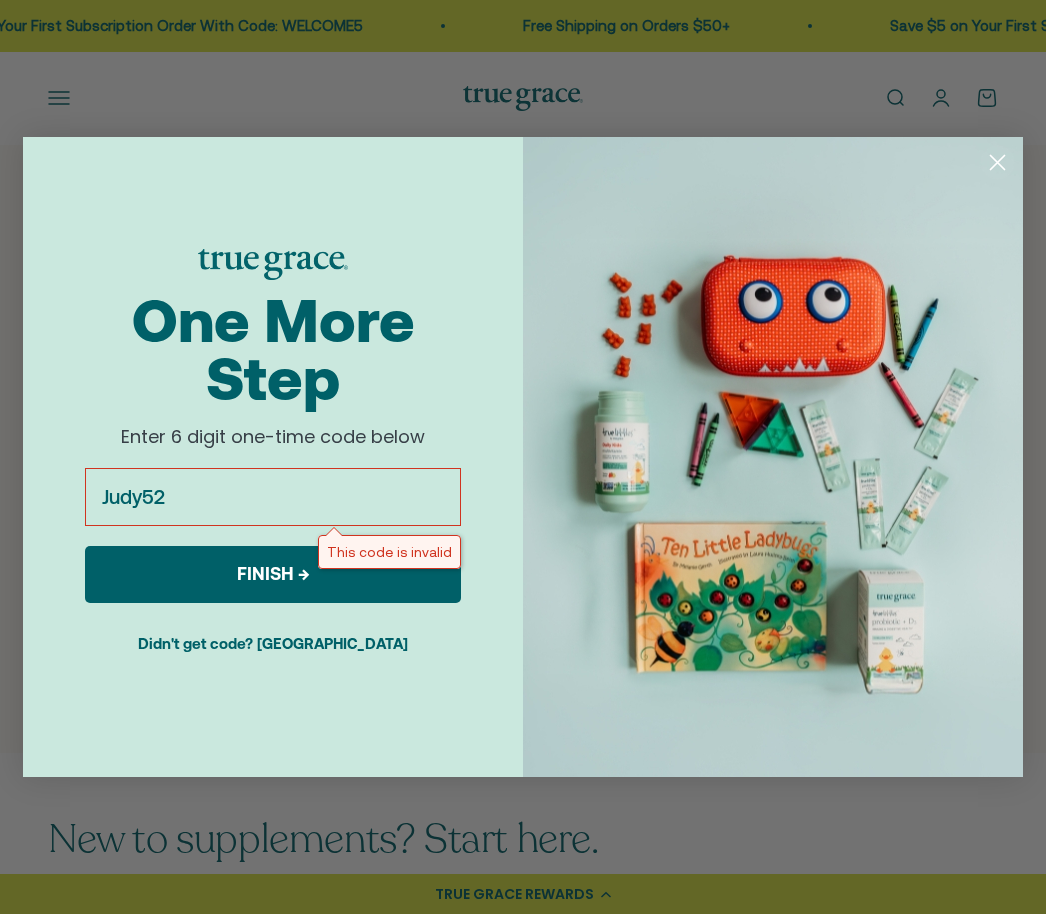 click 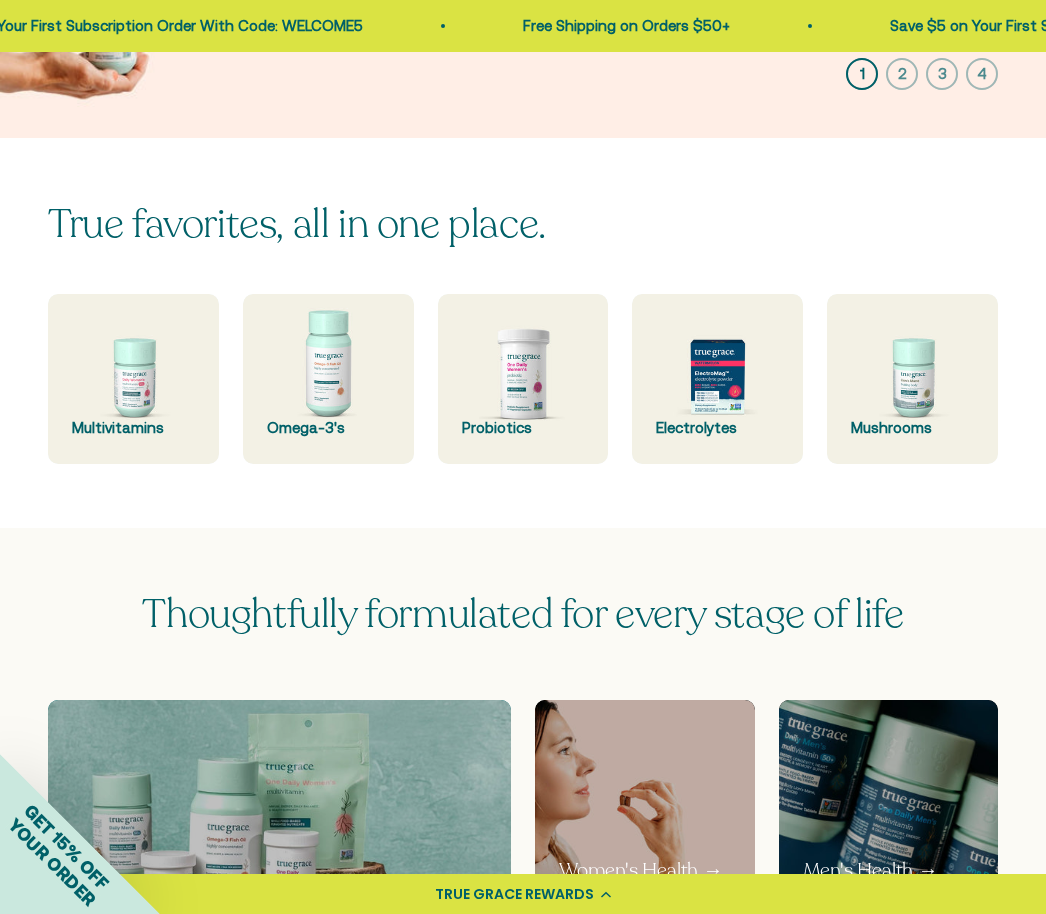 scroll, scrollTop: 372, scrollLeft: 0, axis: vertical 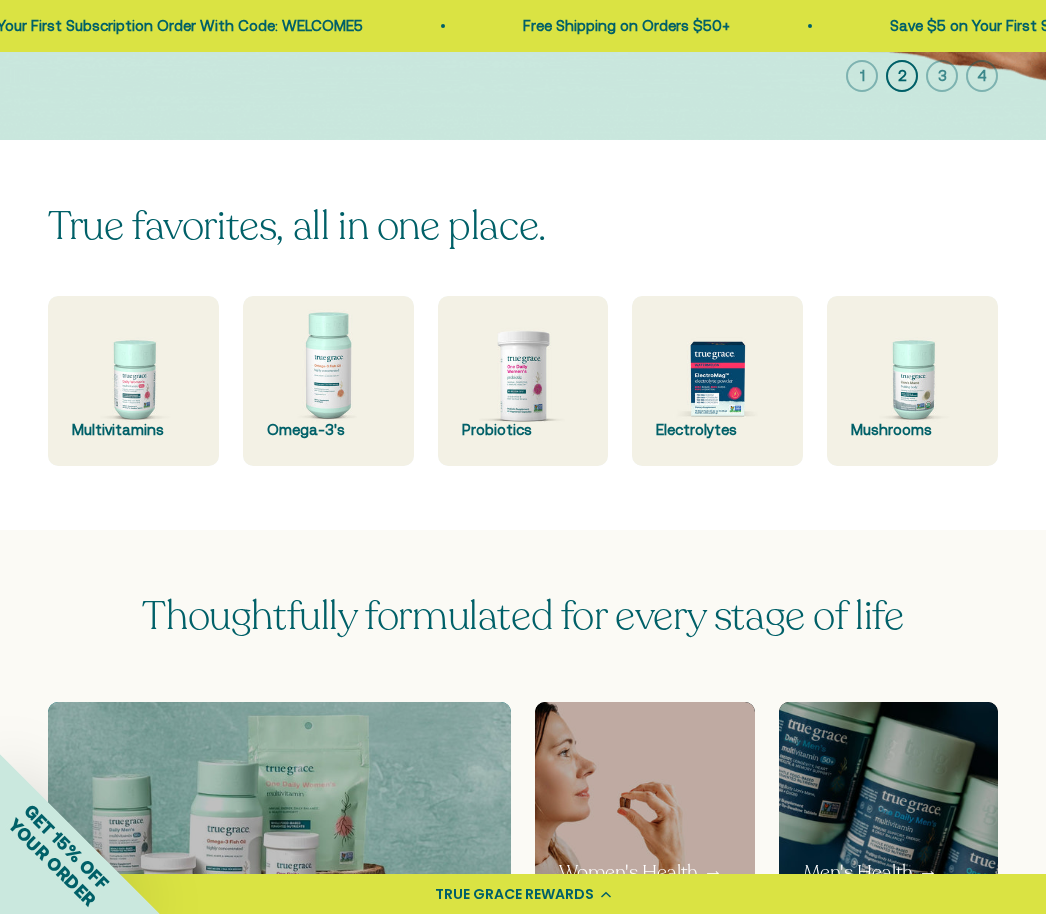 click at bounding box center (912, 381) 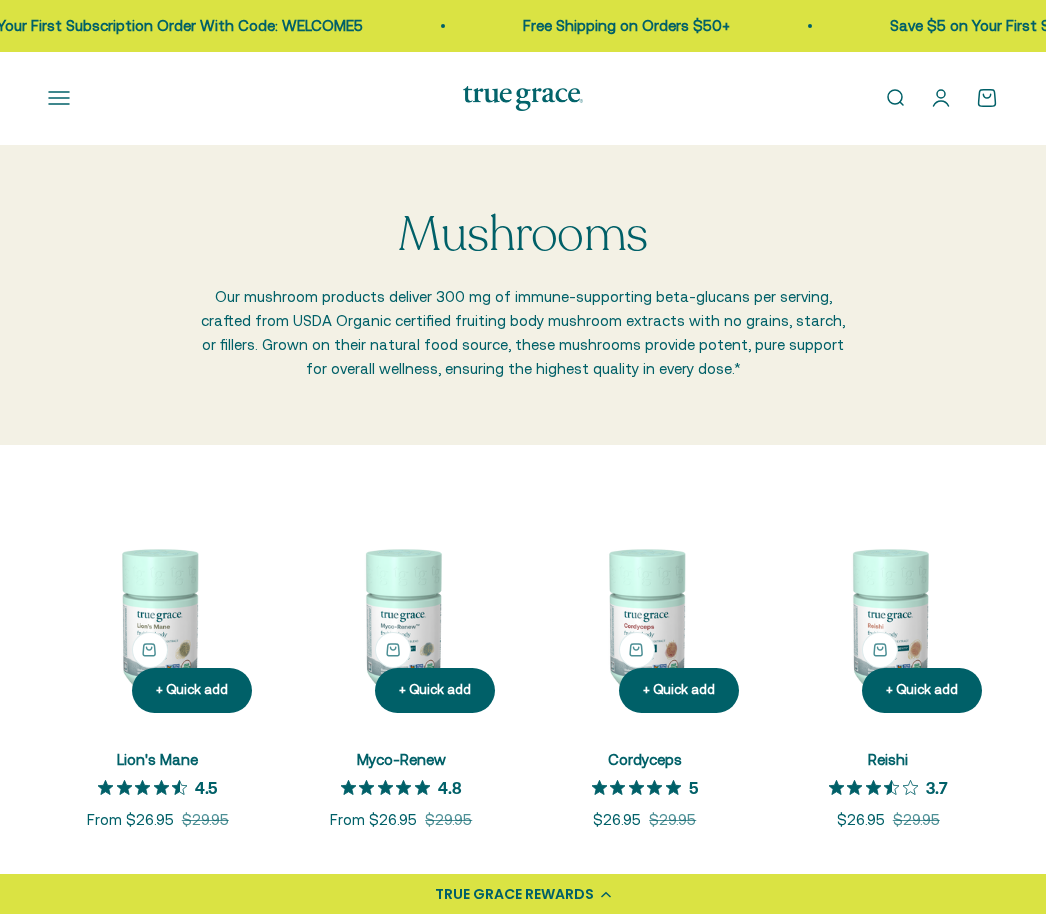 scroll, scrollTop: 0, scrollLeft: 0, axis: both 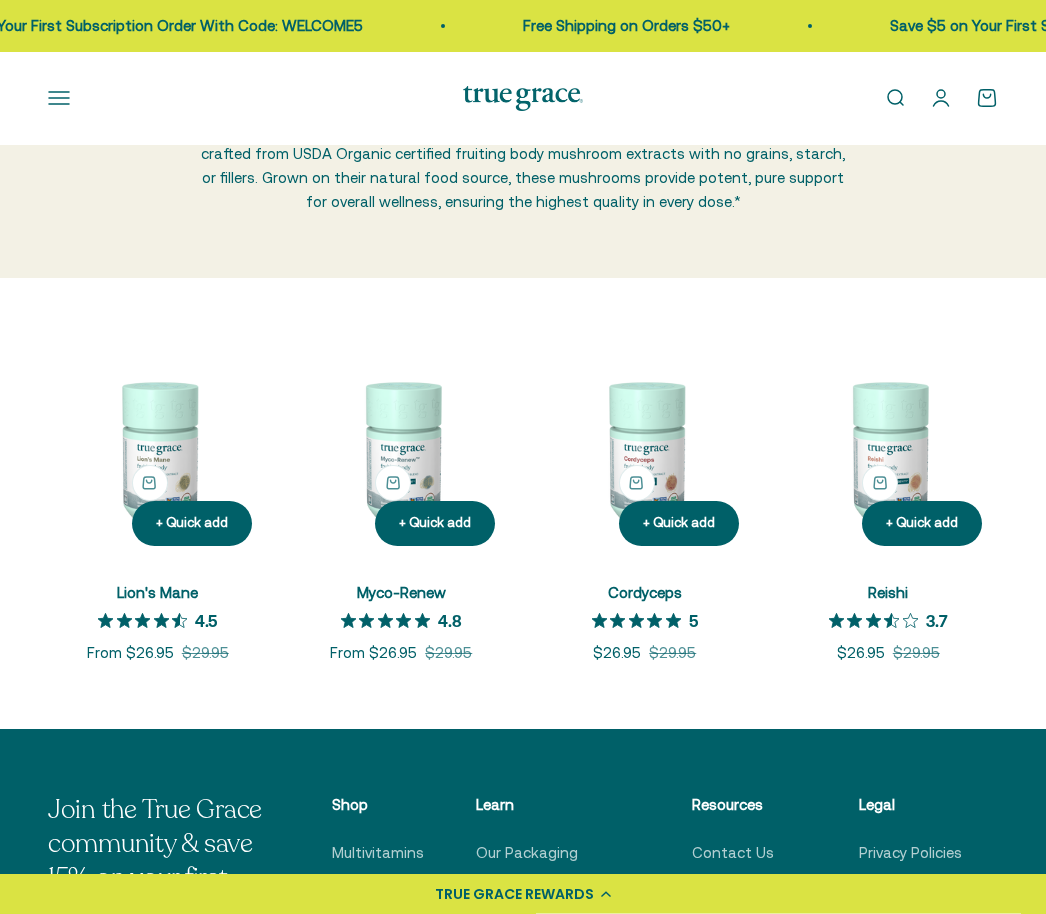 click at bounding box center (158, 453) 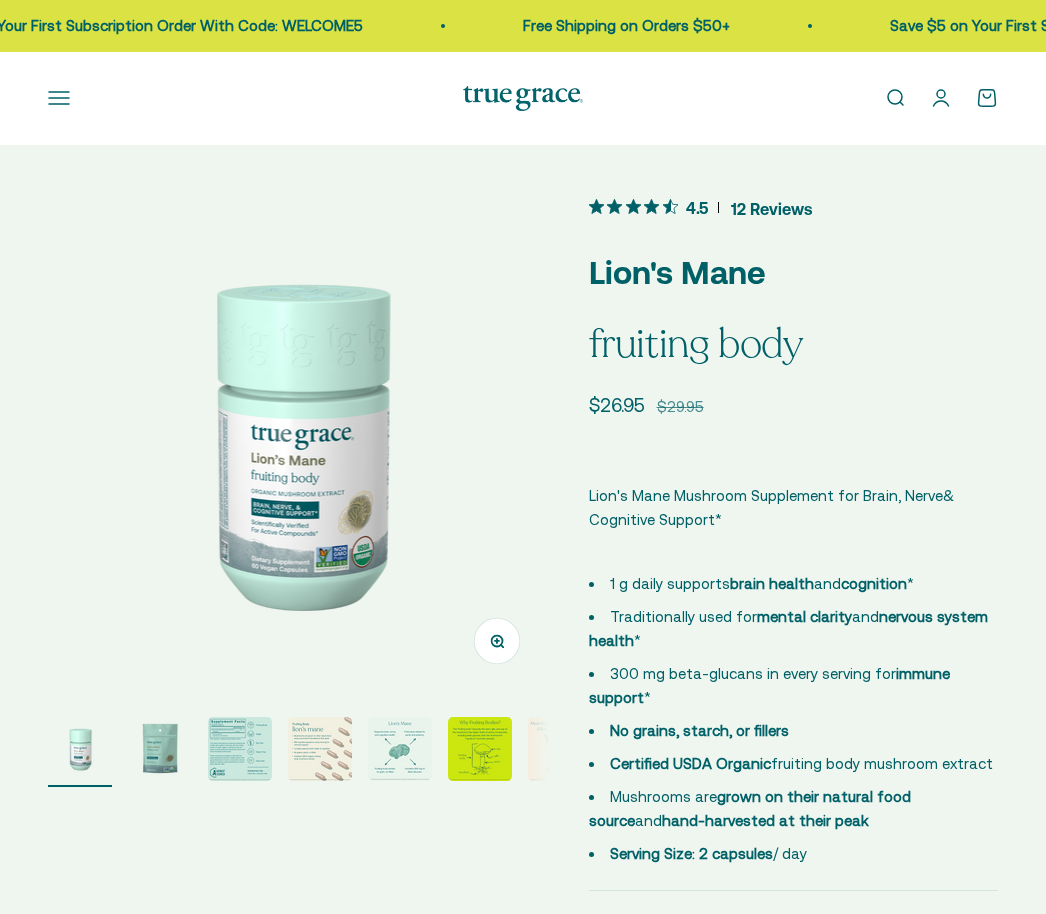 scroll, scrollTop: 0, scrollLeft: 0, axis: both 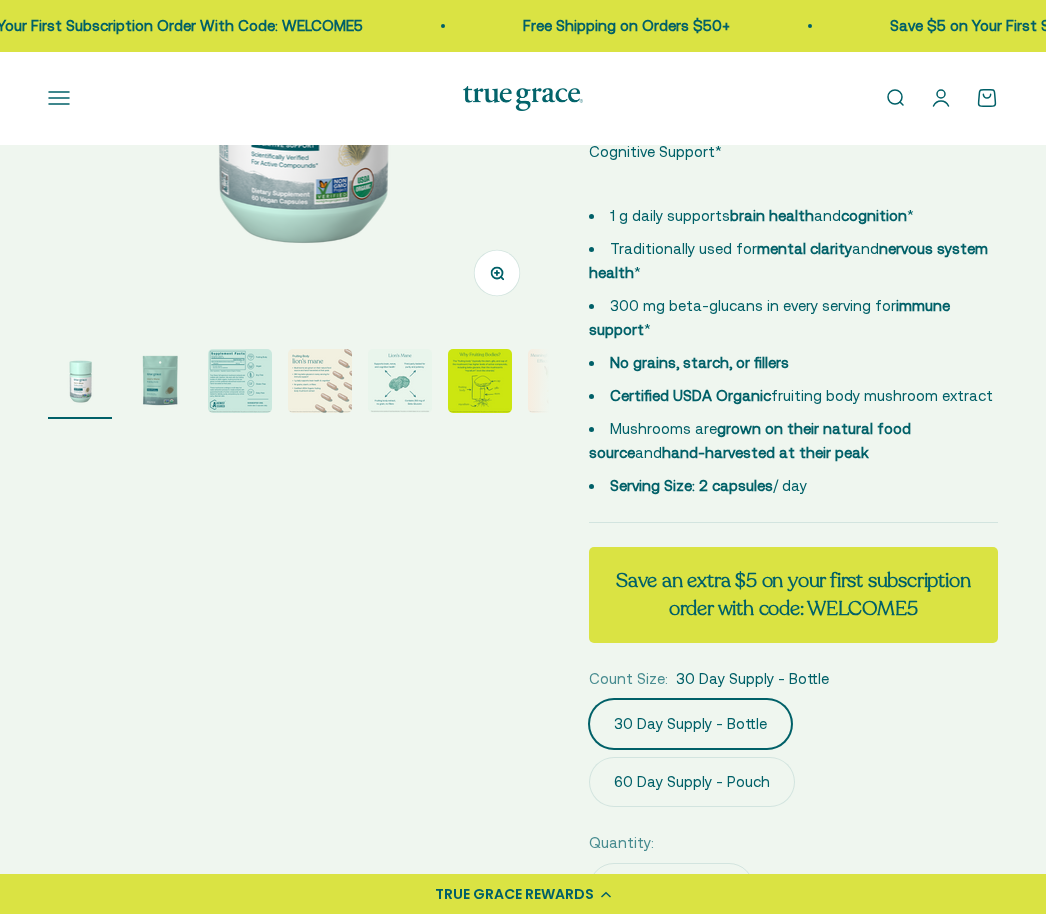 click on "30 Day Supply - Bottle" 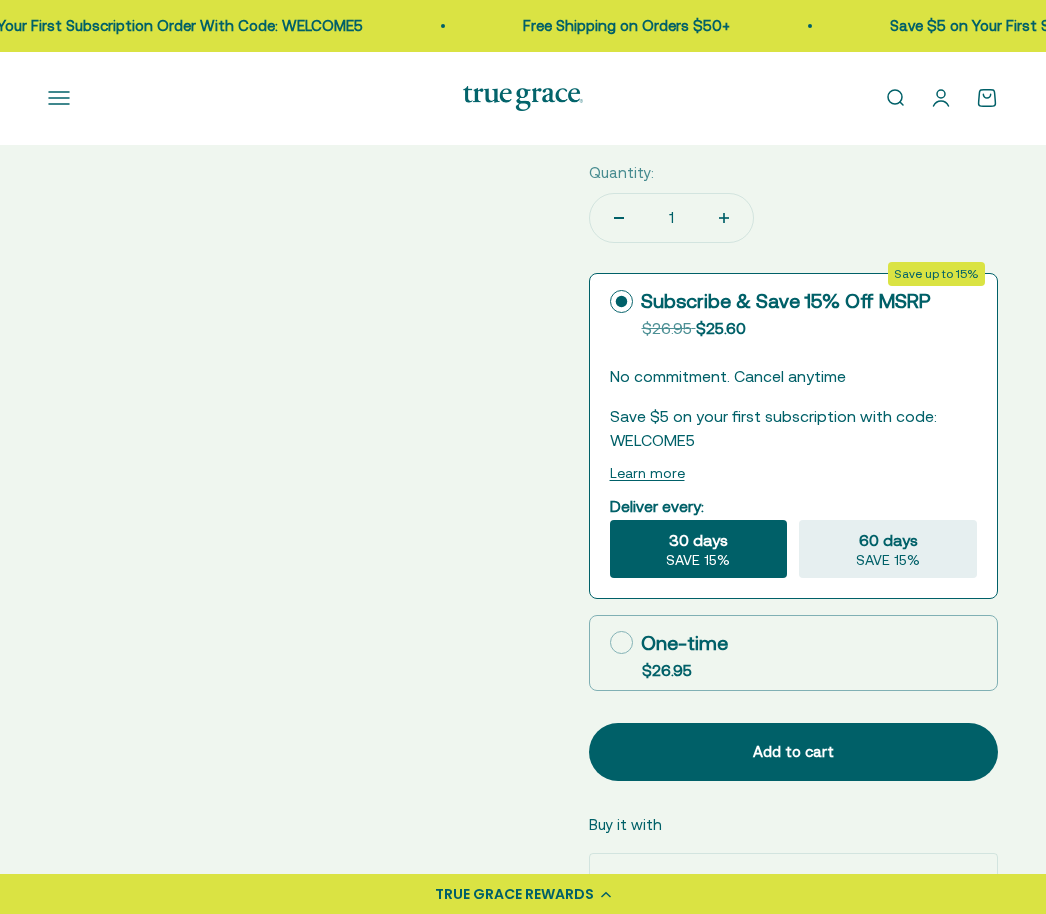 scroll, scrollTop: 1036, scrollLeft: 0, axis: vertical 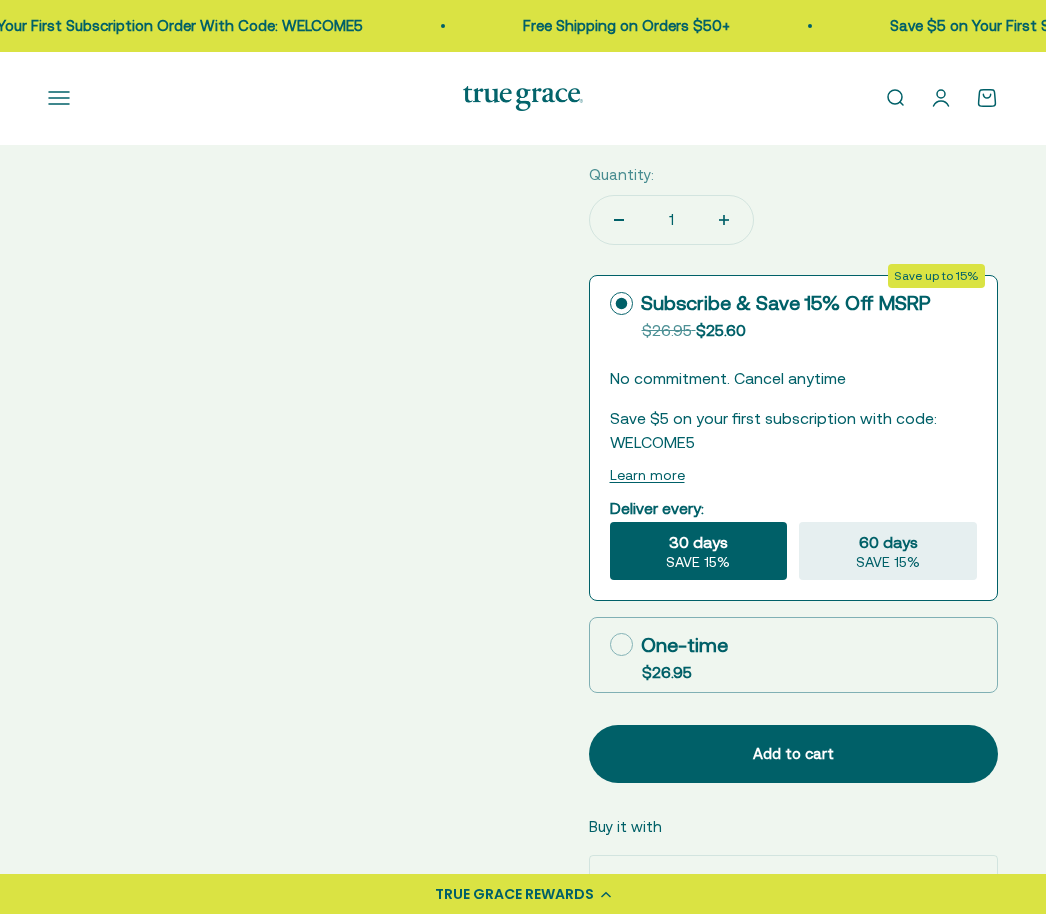 click on "One-time
$26.95" at bounding box center (794, 655) 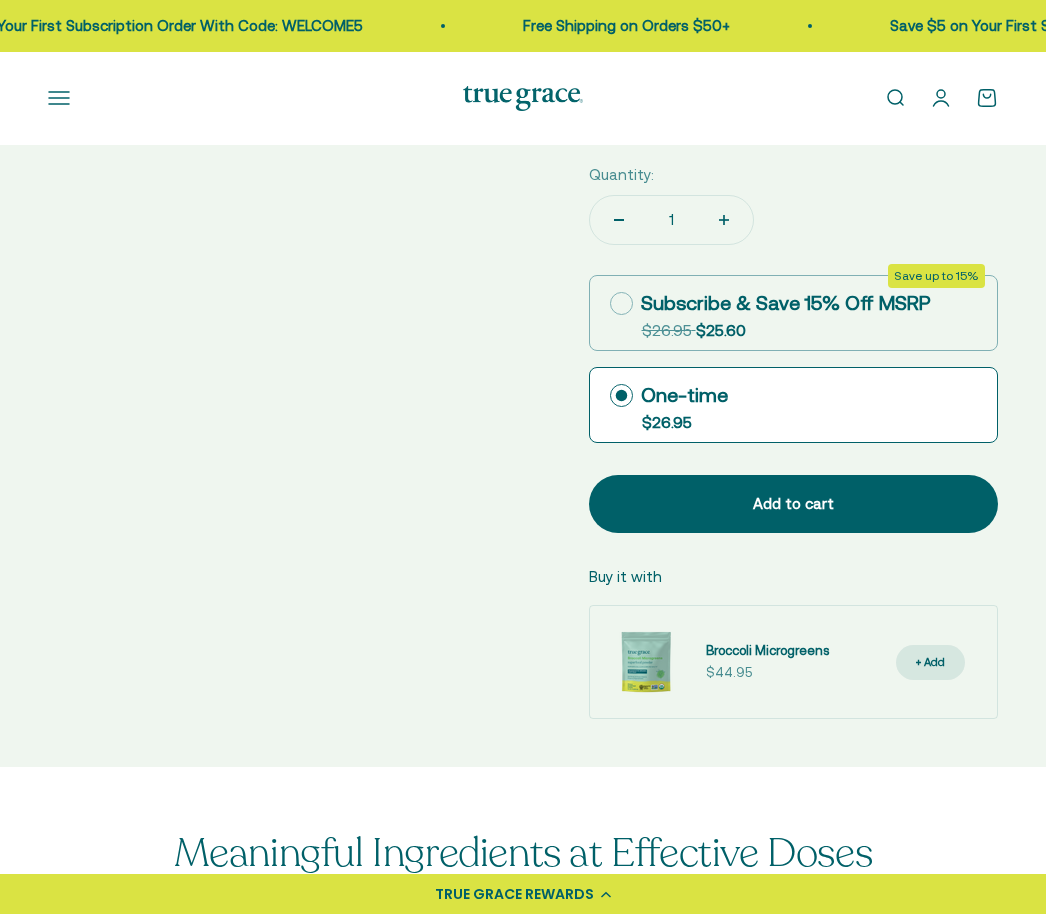 click on "Broccoli Microgreens
Sale price $44.95
+ Add" 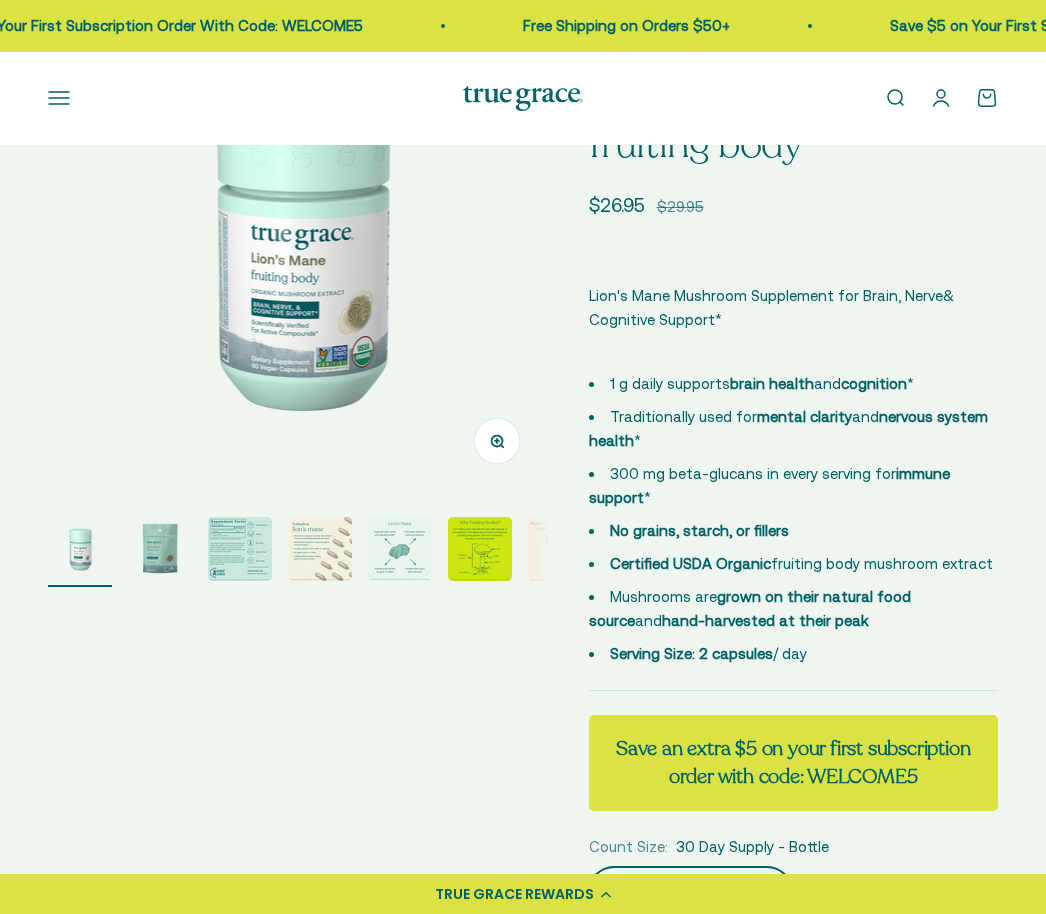 scroll, scrollTop: 198, scrollLeft: 0, axis: vertical 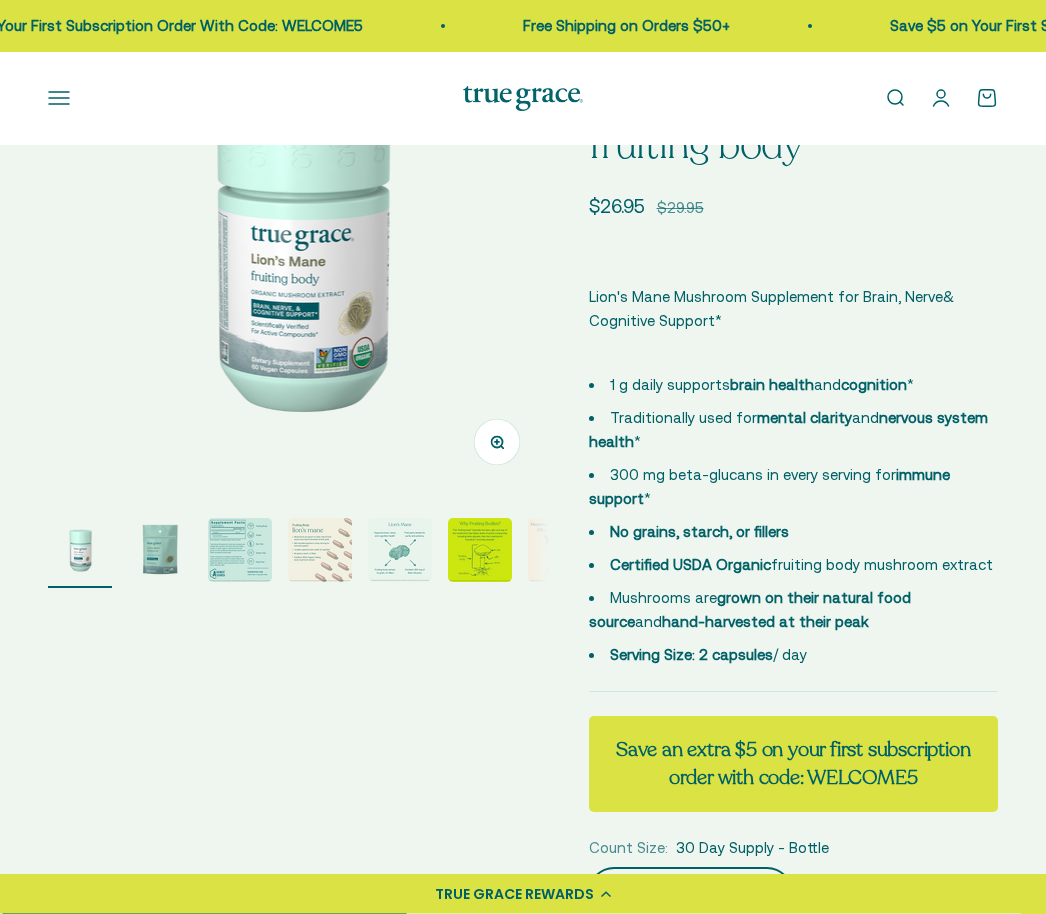 click at bounding box center (298, 245) 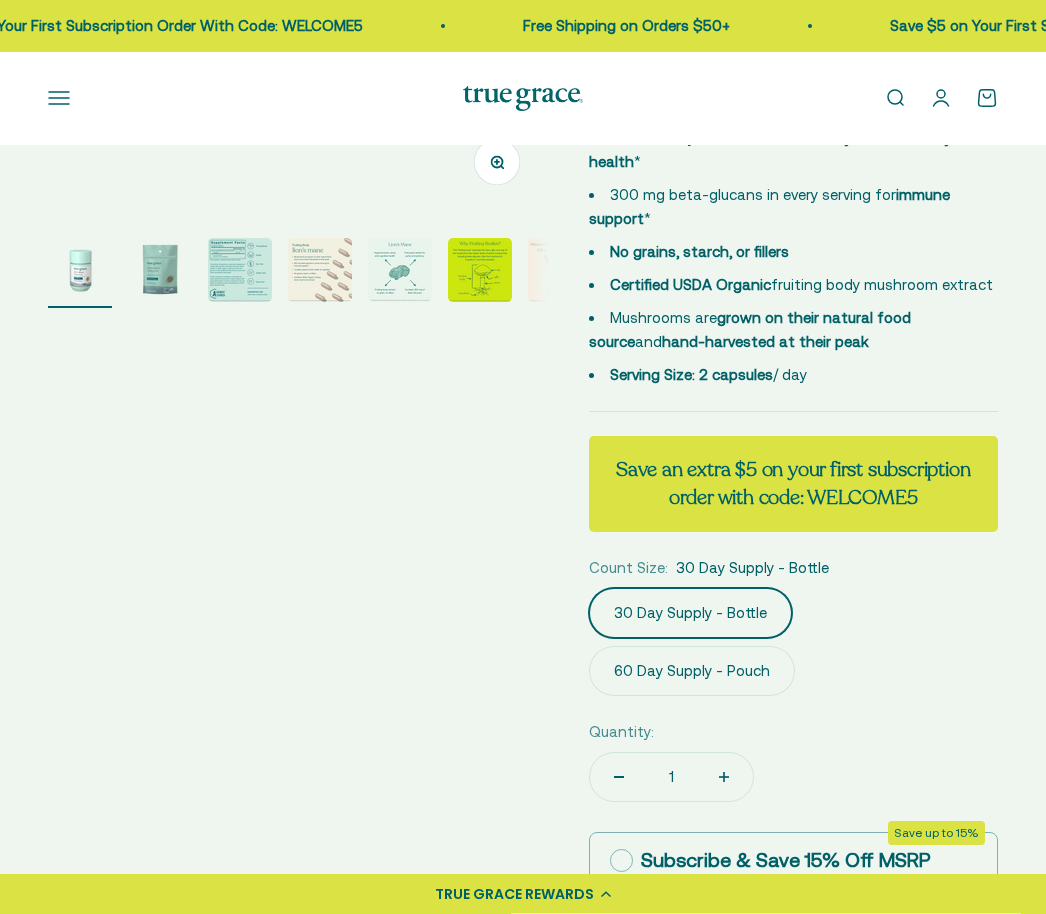 scroll, scrollTop: 479, scrollLeft: 0, axis: vertical 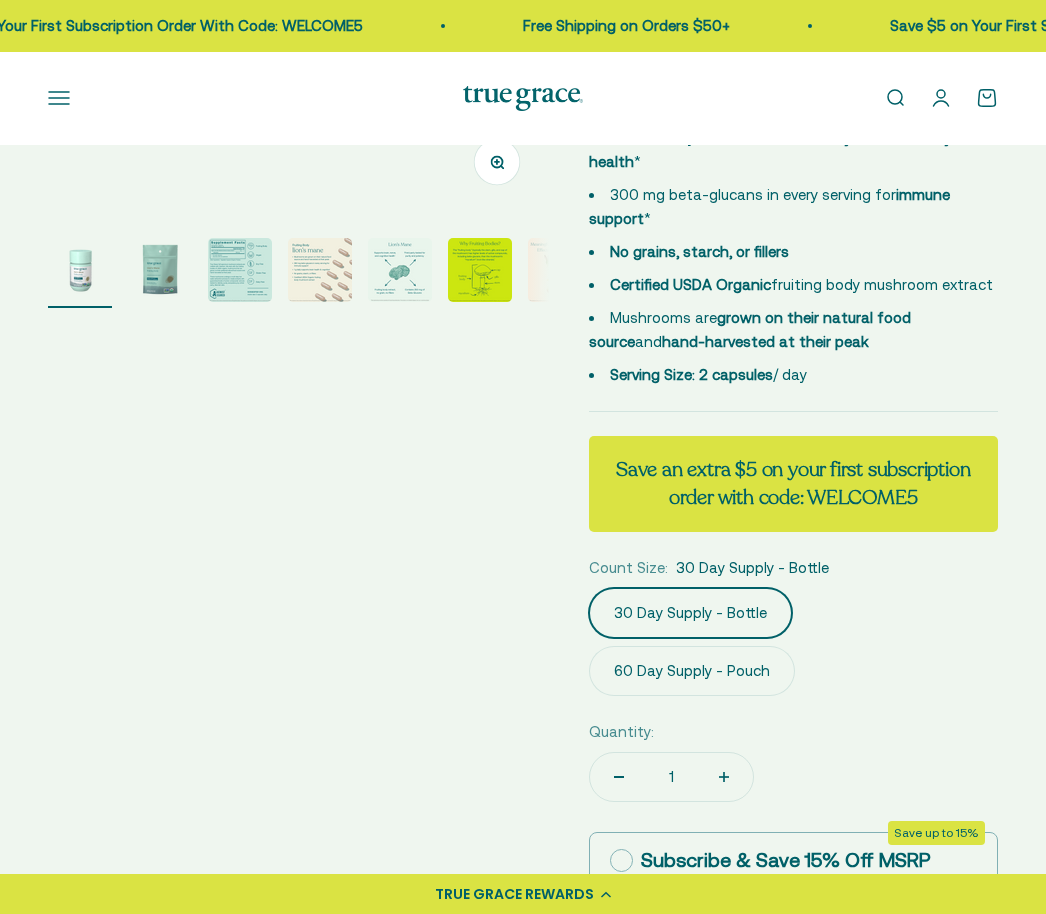 click on "30 Day Supply - Bottle" 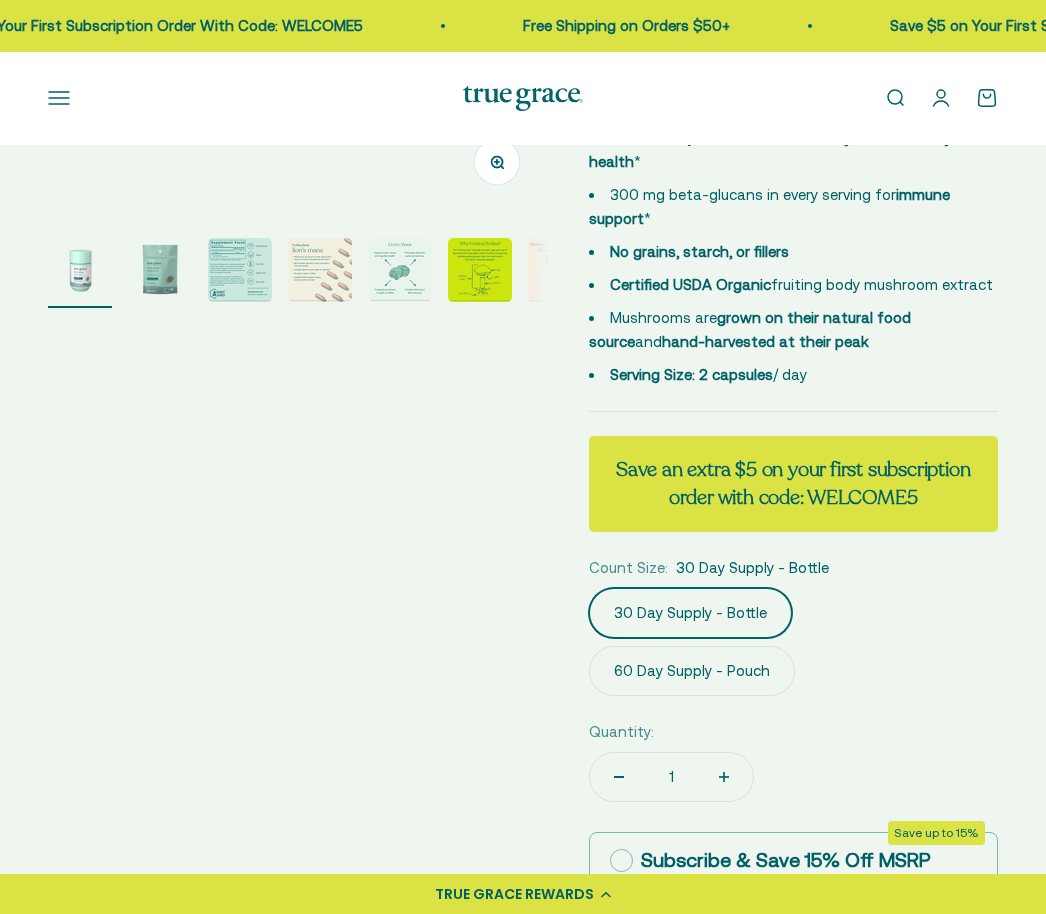 click on "30 Day Supply - Bottle" 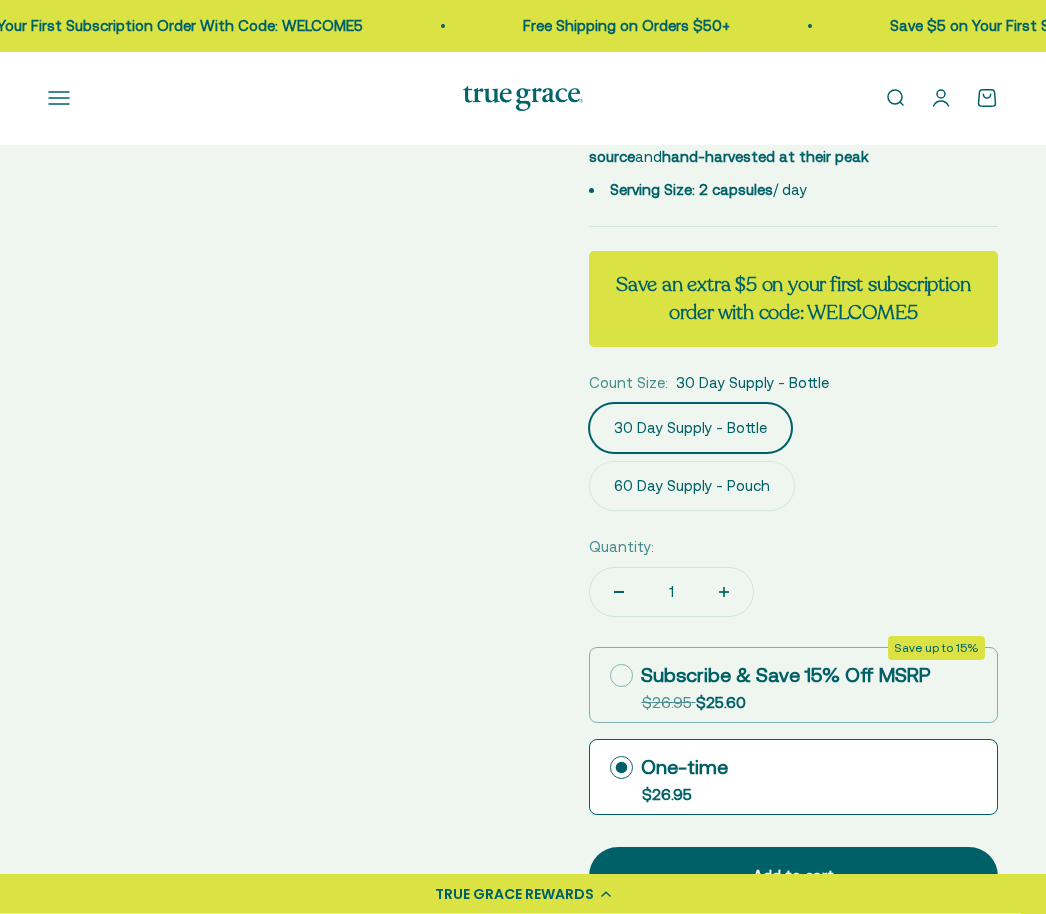 scroll, scrollTop: 664, scrollLeft: 0, axis: vertical 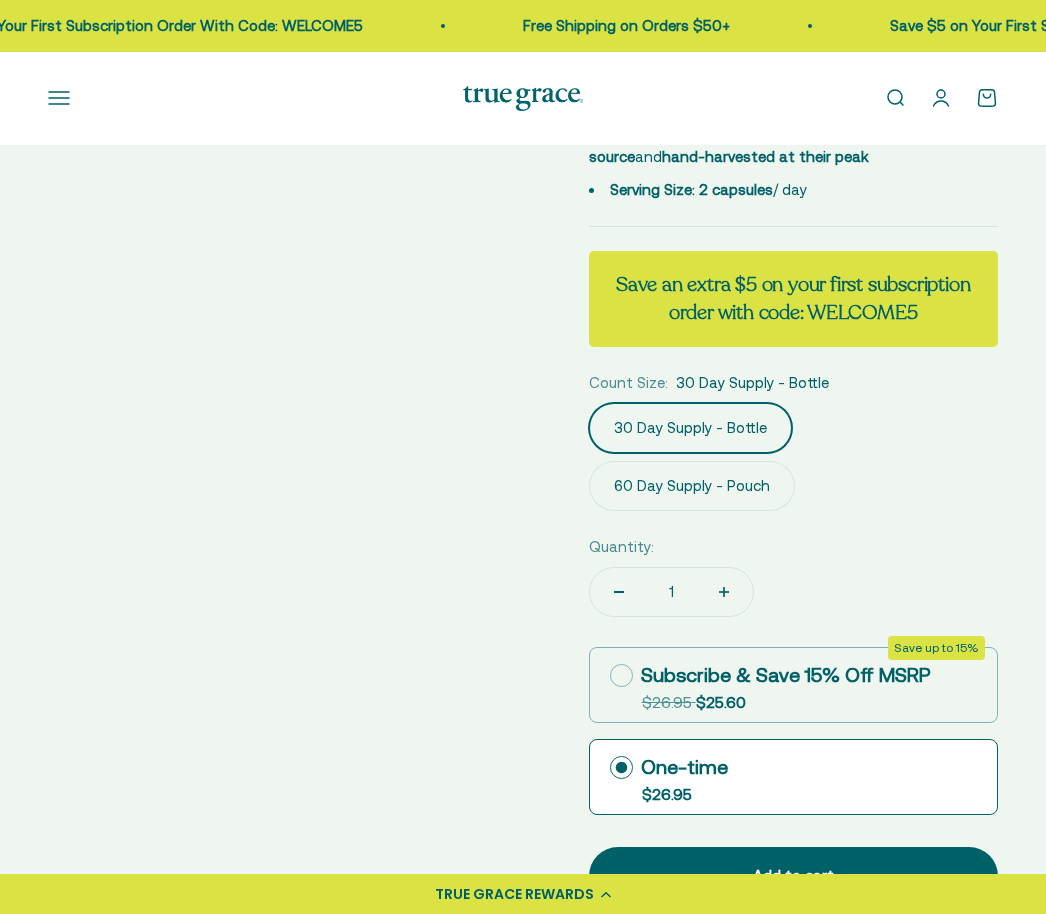 click on "30 Day Supply - Bottle" 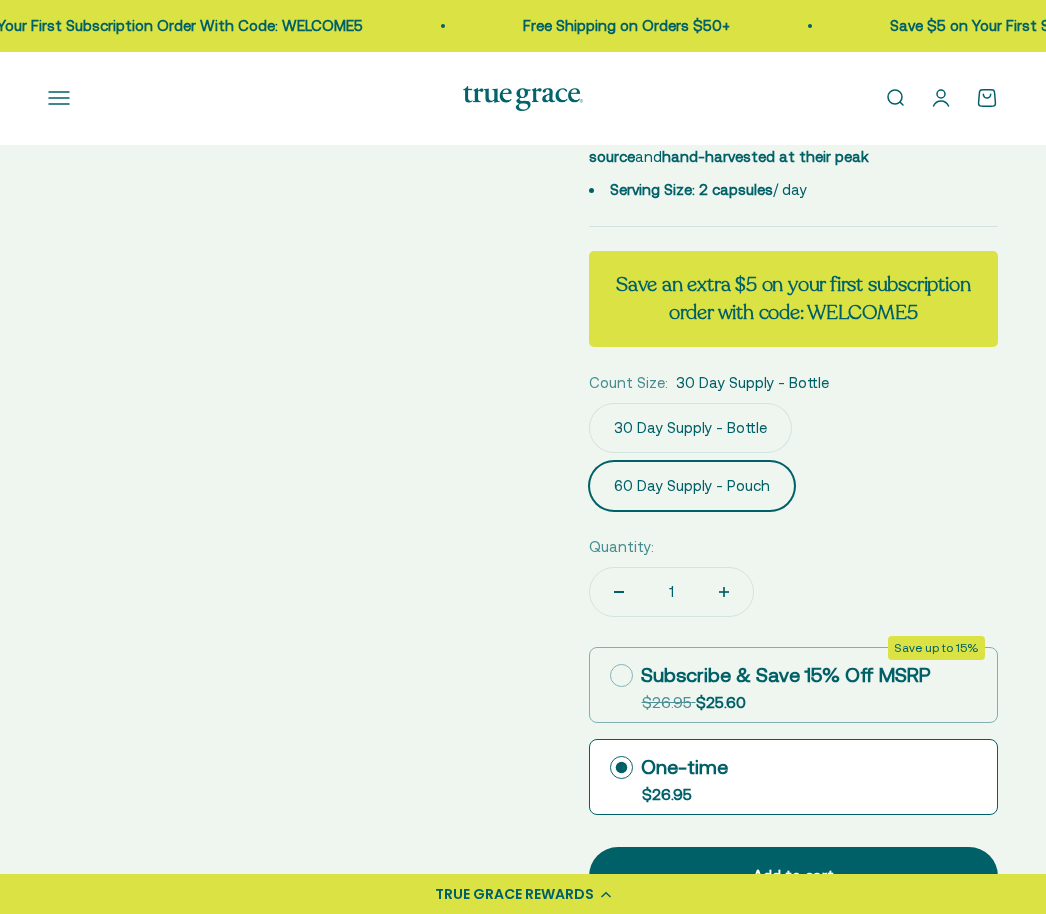 scroll, scrollTop: 0, scrollLeft: 513, axis: horizontal 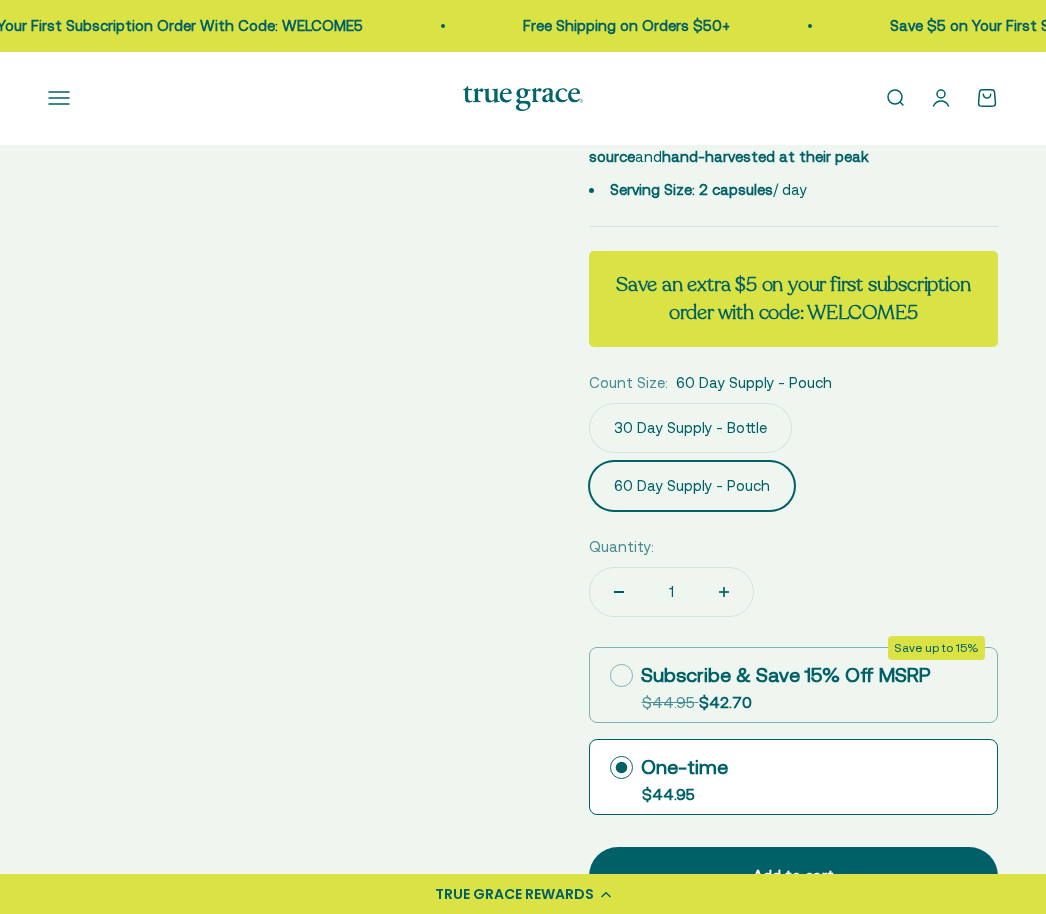 click on "60 Day Supply - Pouch" 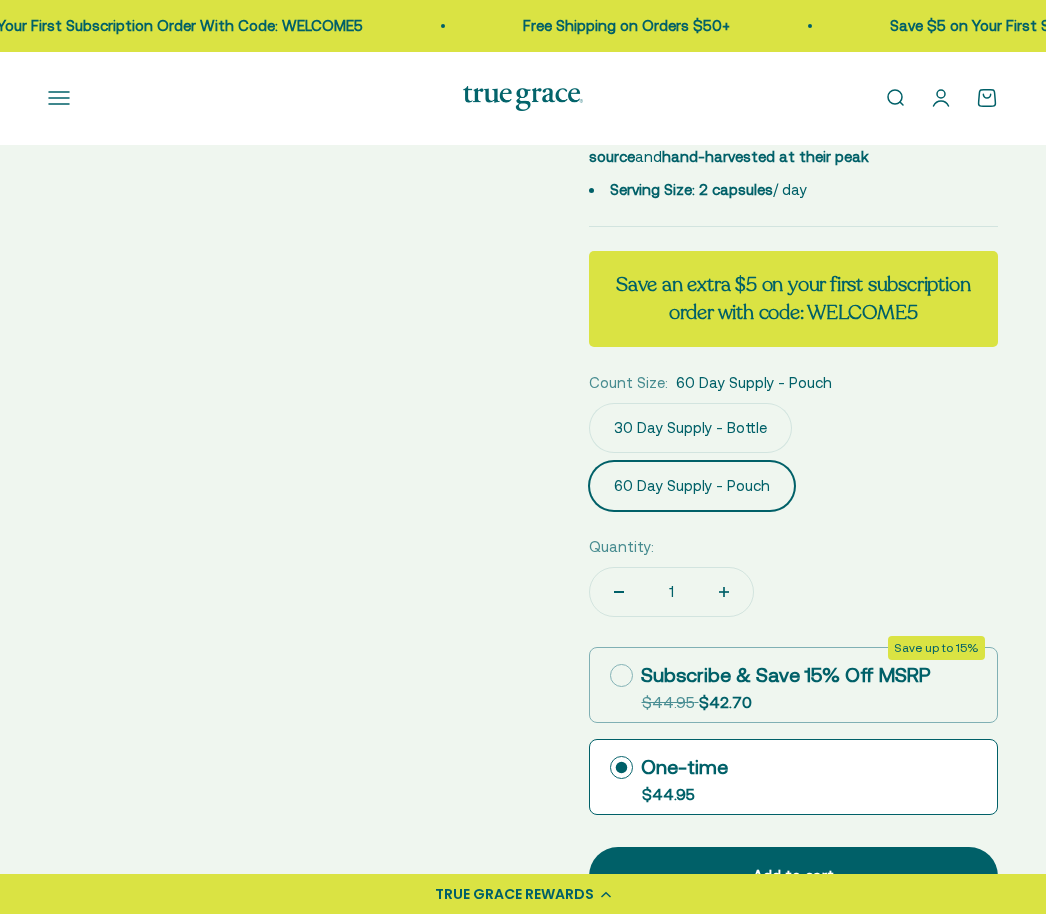 click on "30 Day Supply - Bottle" 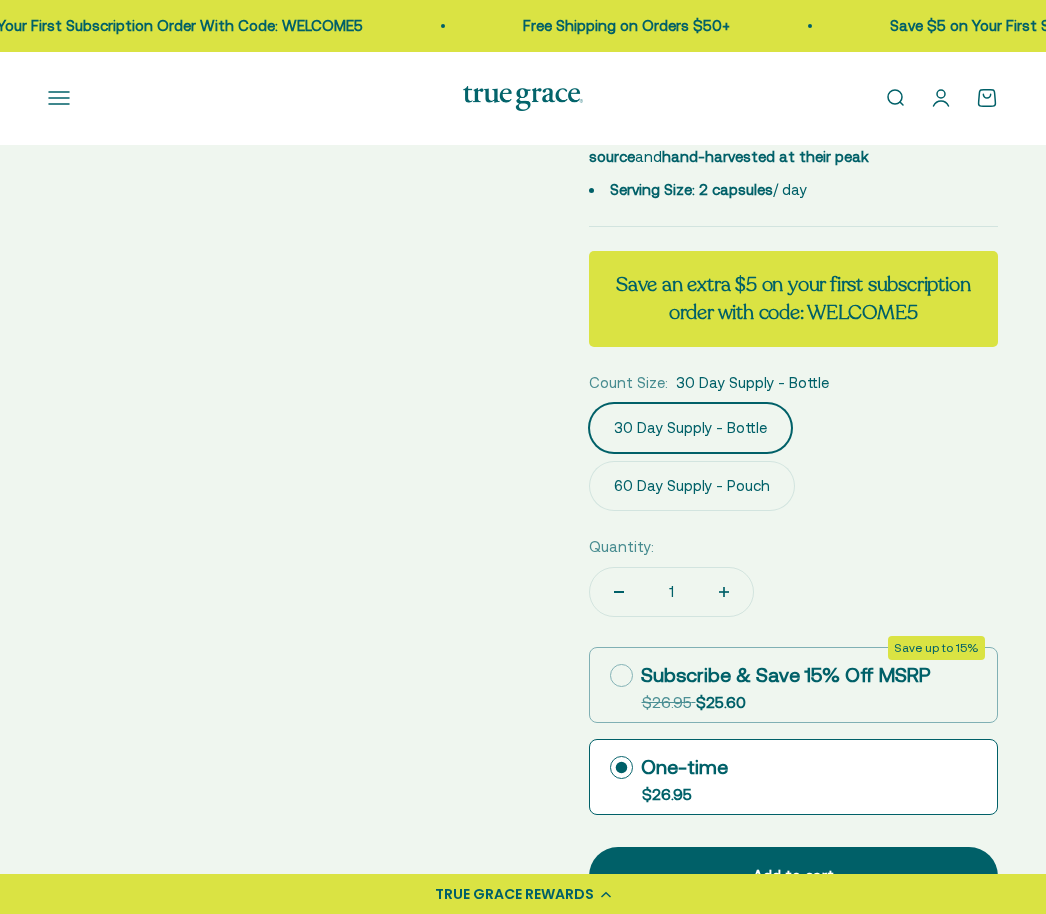 scroll, scrollTop: 0, scrollLeft: 0, axis: both 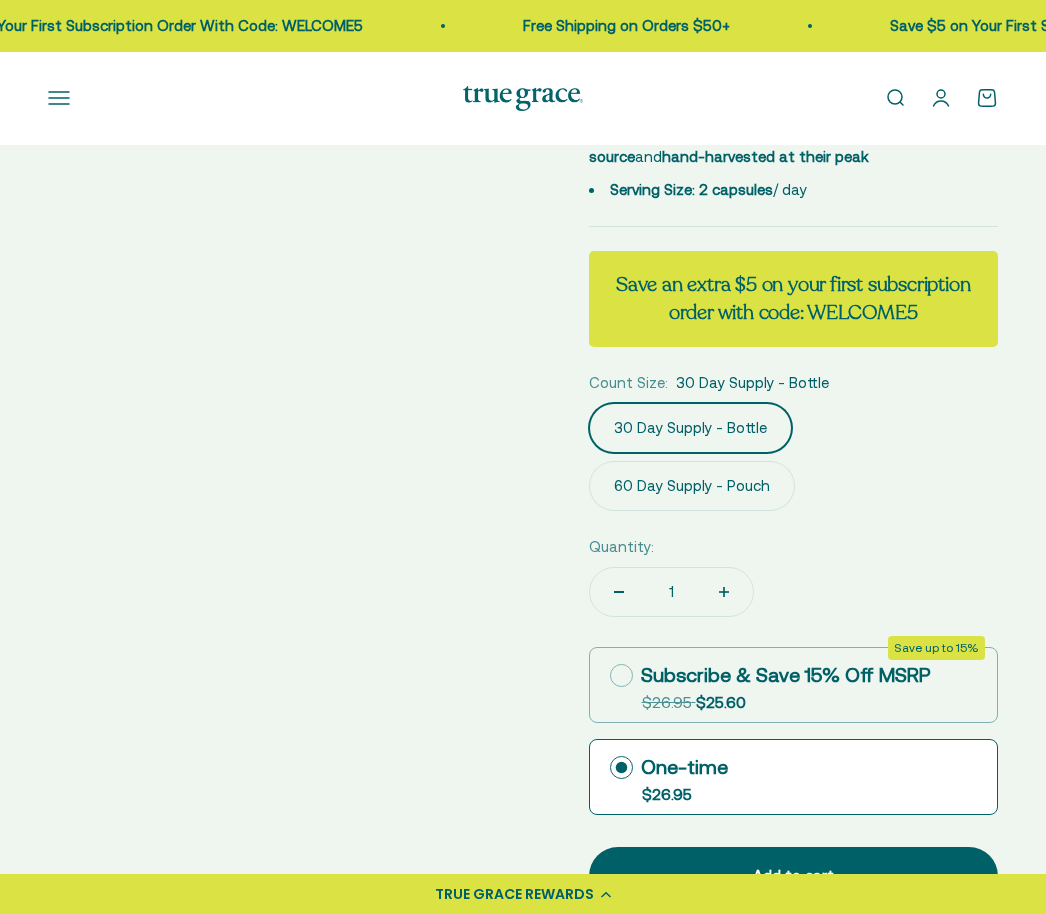 click 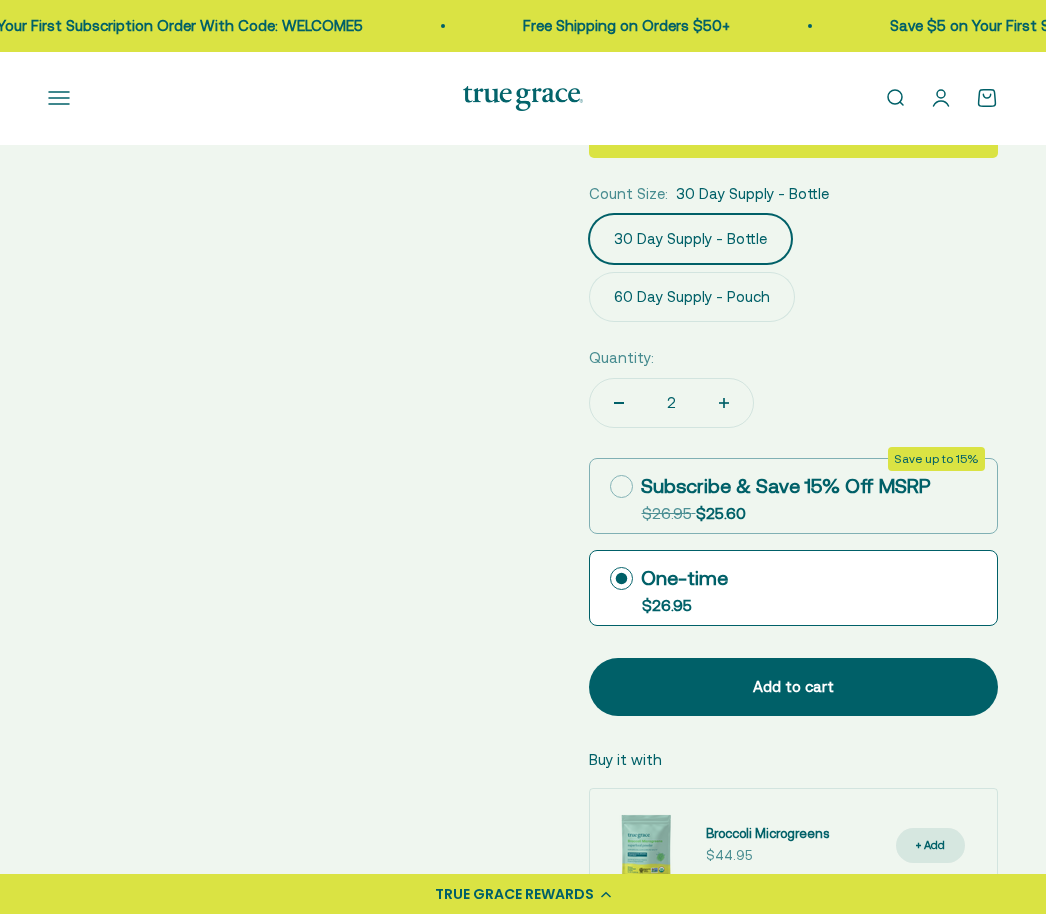scroll, scrollTop: 855, scrollLeft: 0, axis: vertical 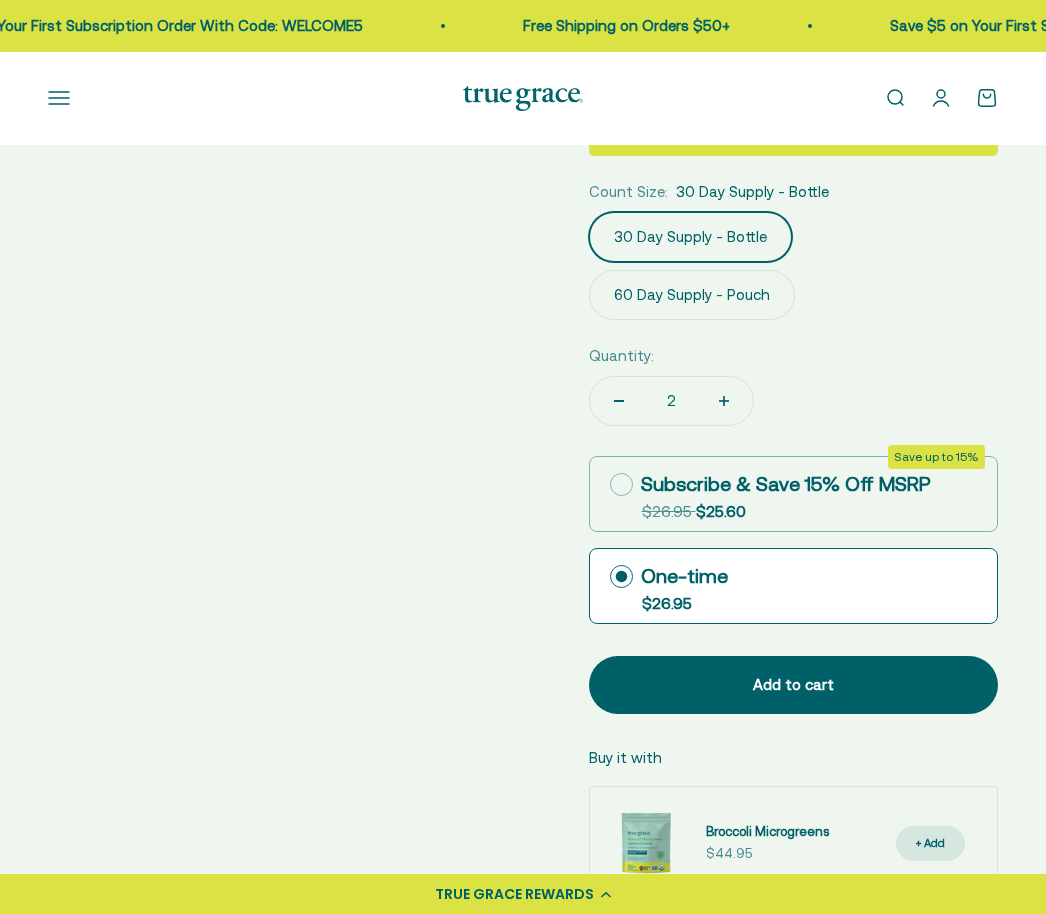 click on "Add to cart" at bounding box center (794, 685) 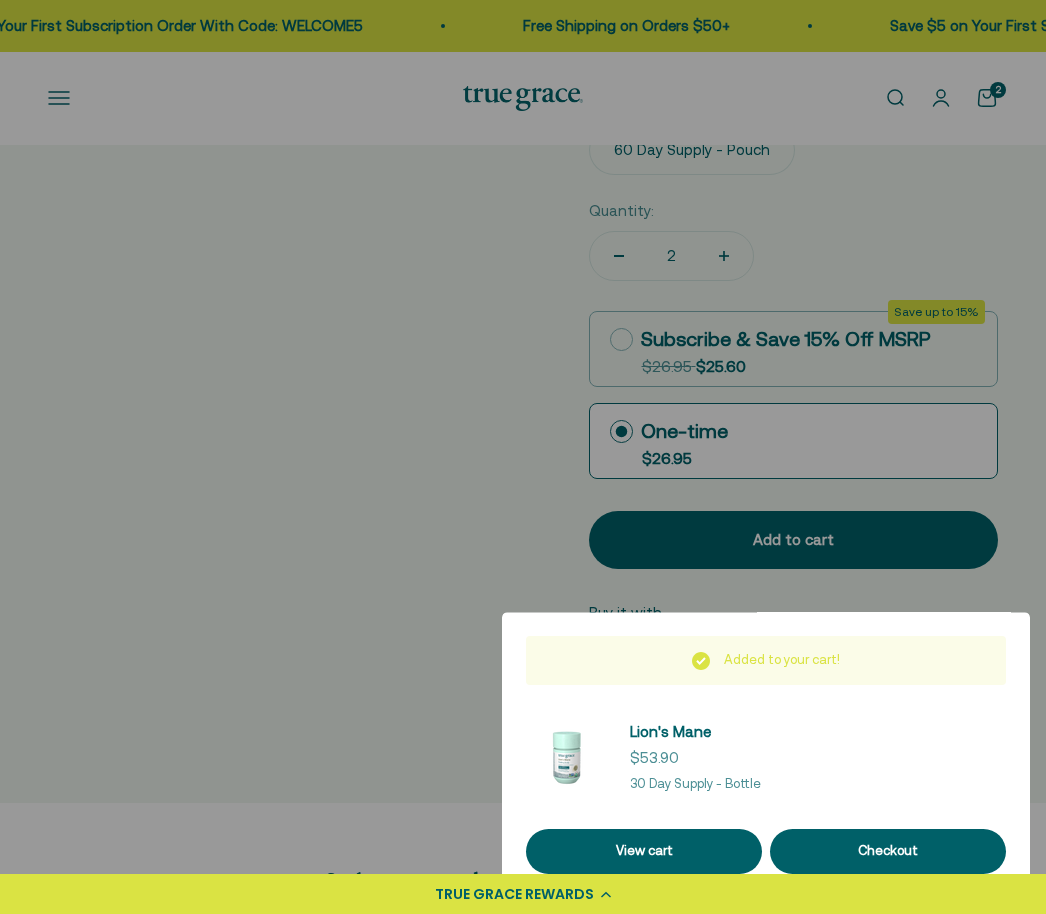 scroll, scrollTop: 996, scrollLeft: 0, axis: vertical 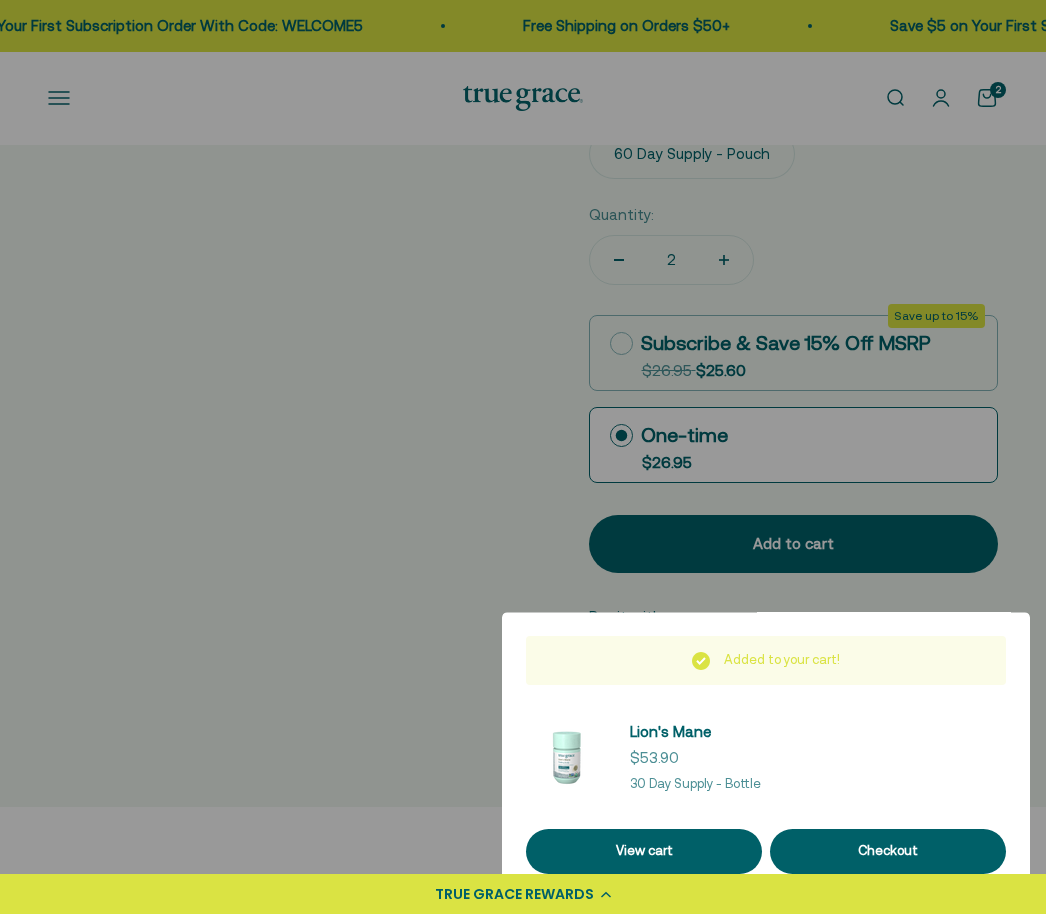 click on "View cart" at bounding box center (644, 851) 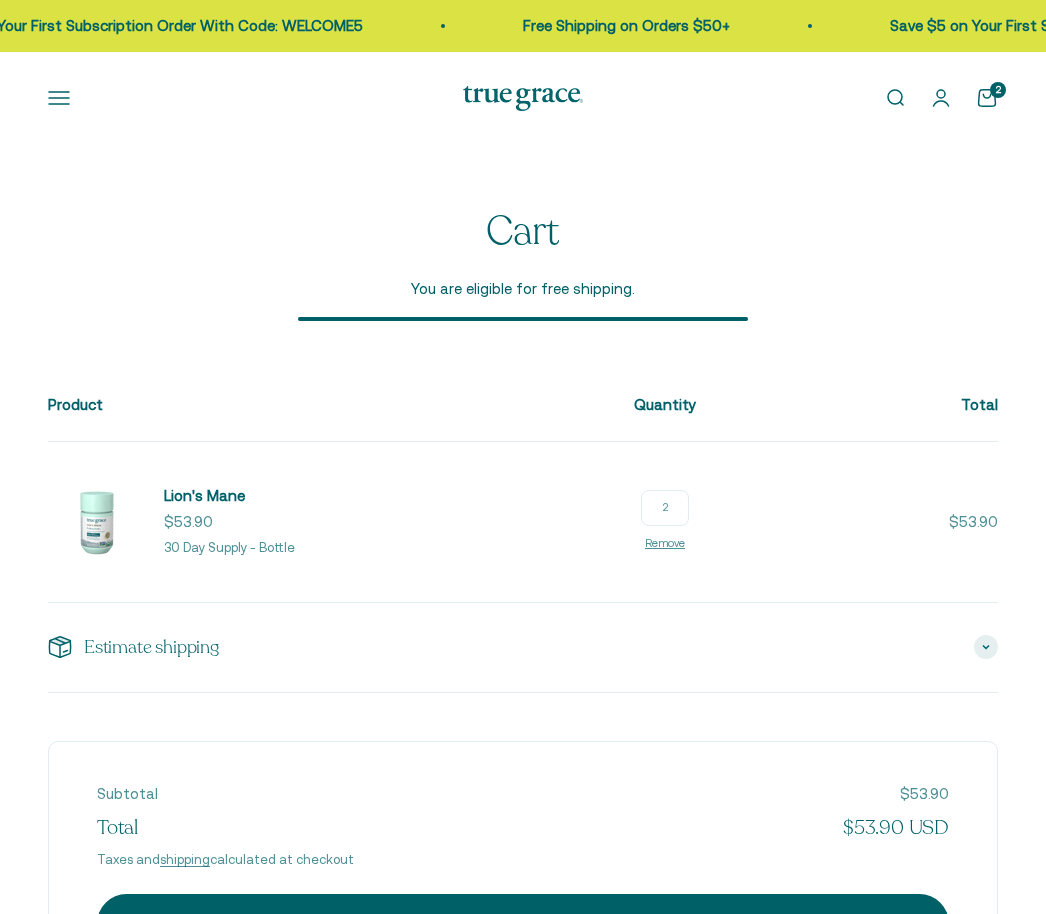 scroll, scrollTop: 0, scrollLeft: 0, axis: both 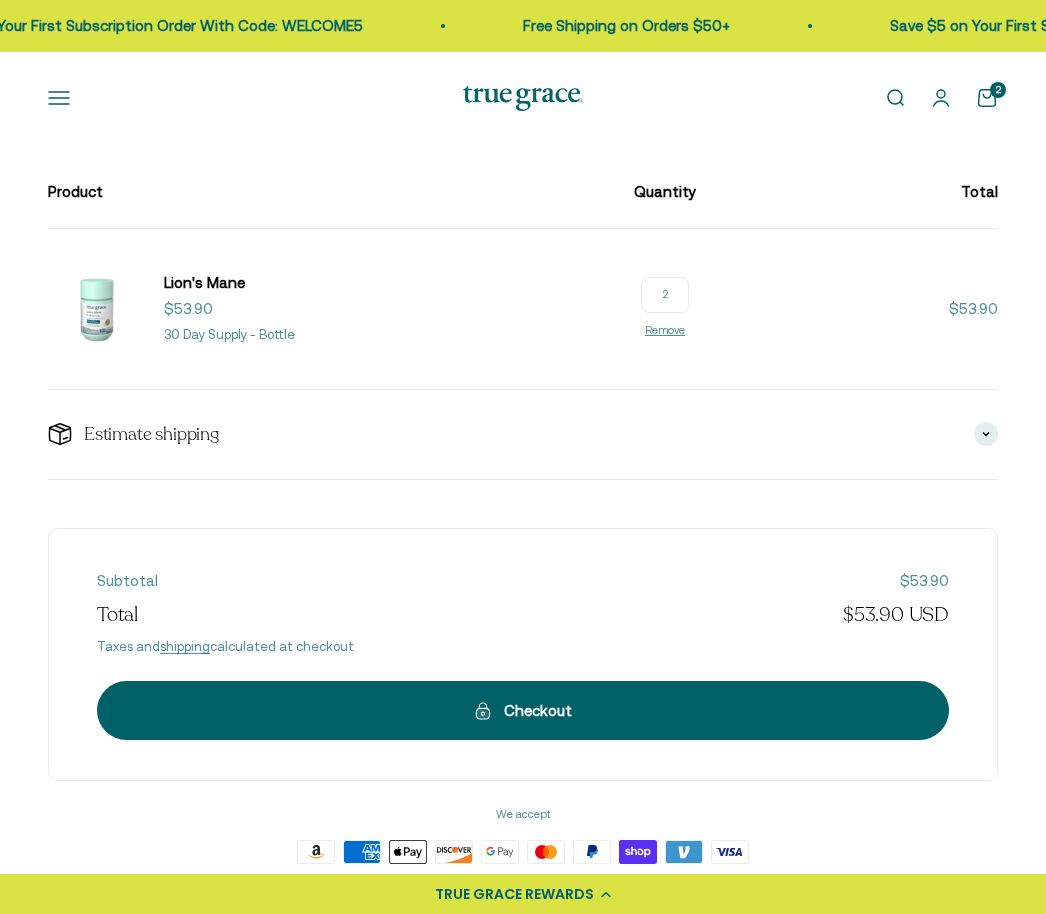 click on "Checkout" at bounding box center [523, 711] 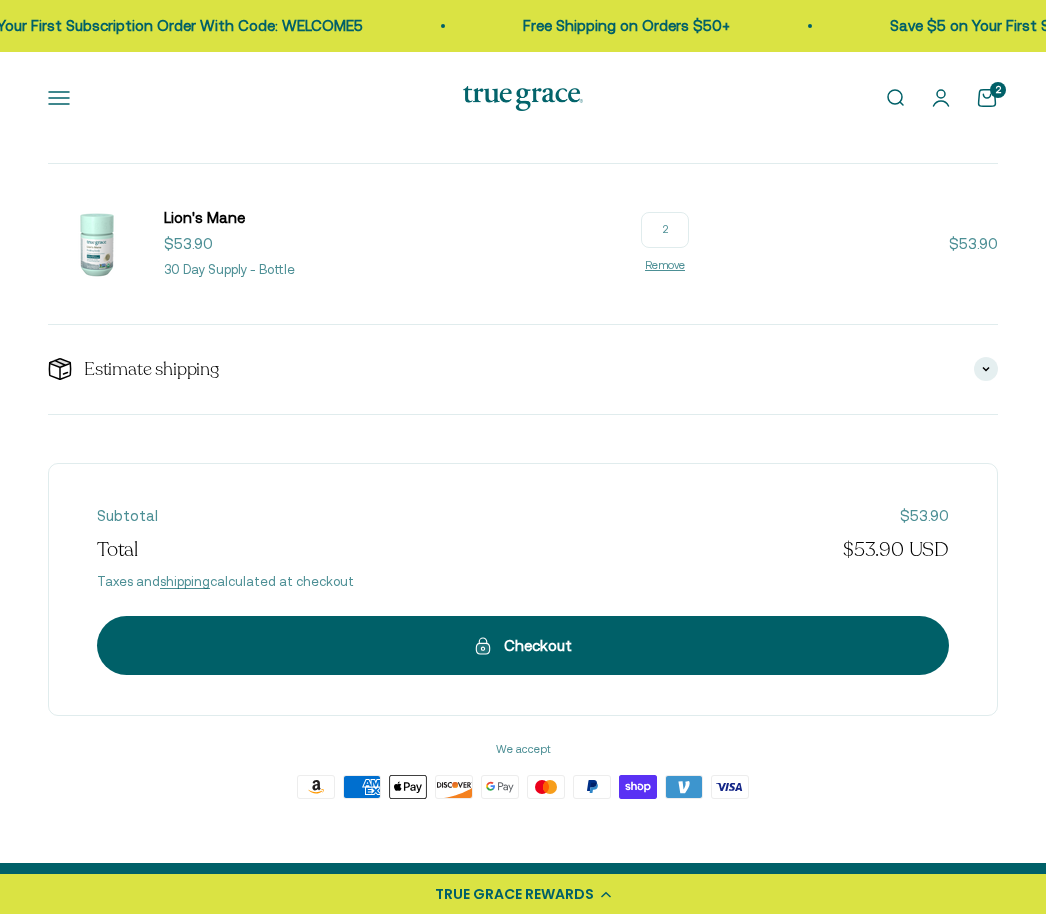 scroll, scrollTop: 279, scrollLeft: 0, axis: vertical 